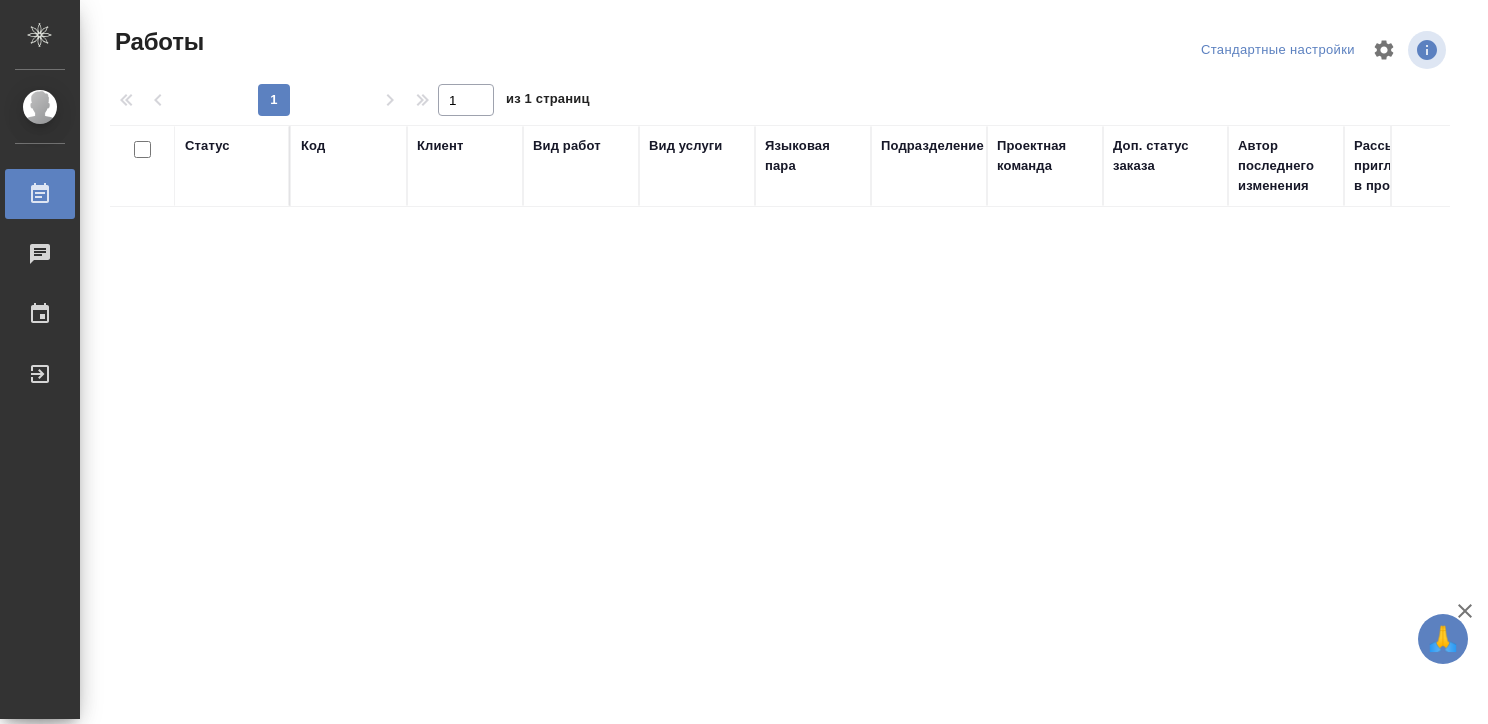 scroll, scrollTop: 0, scrollLeft: 0, axis: both 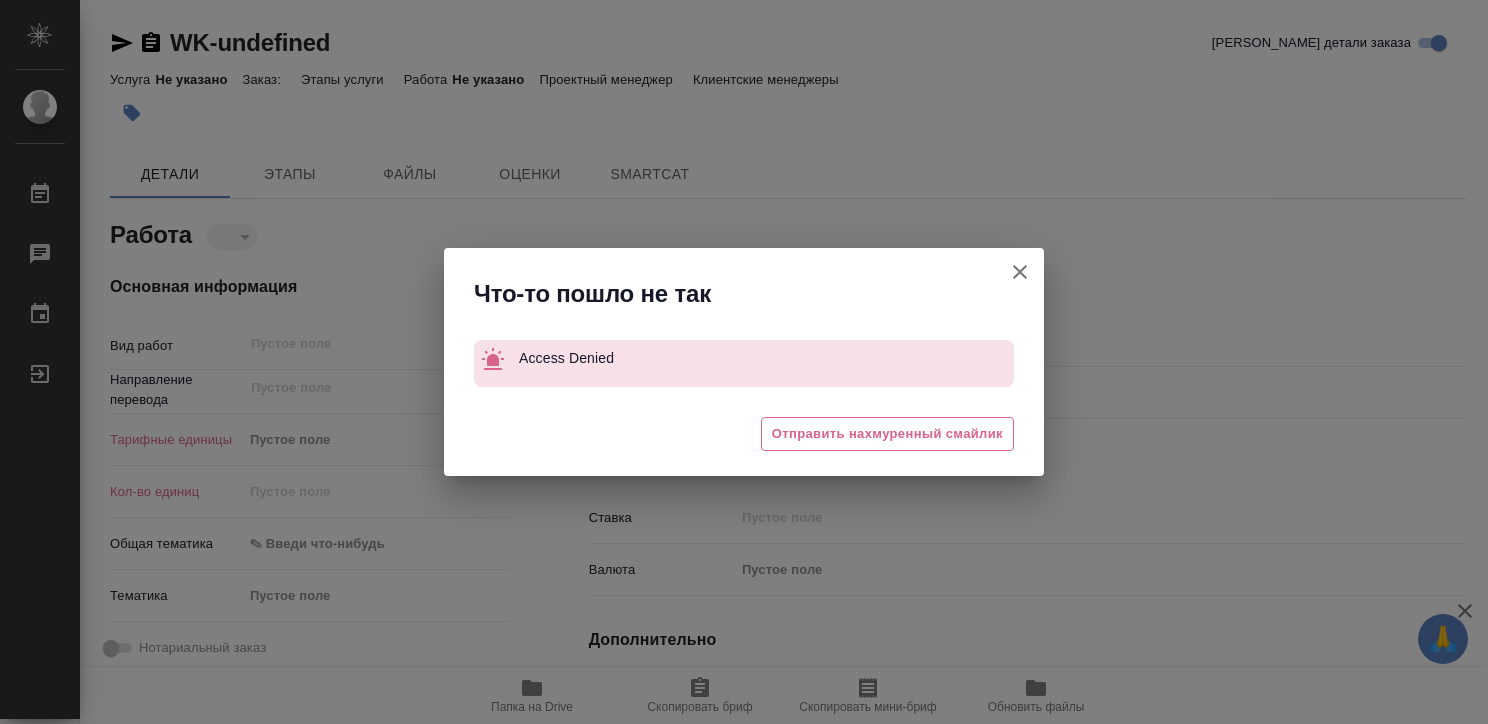 type on "x" 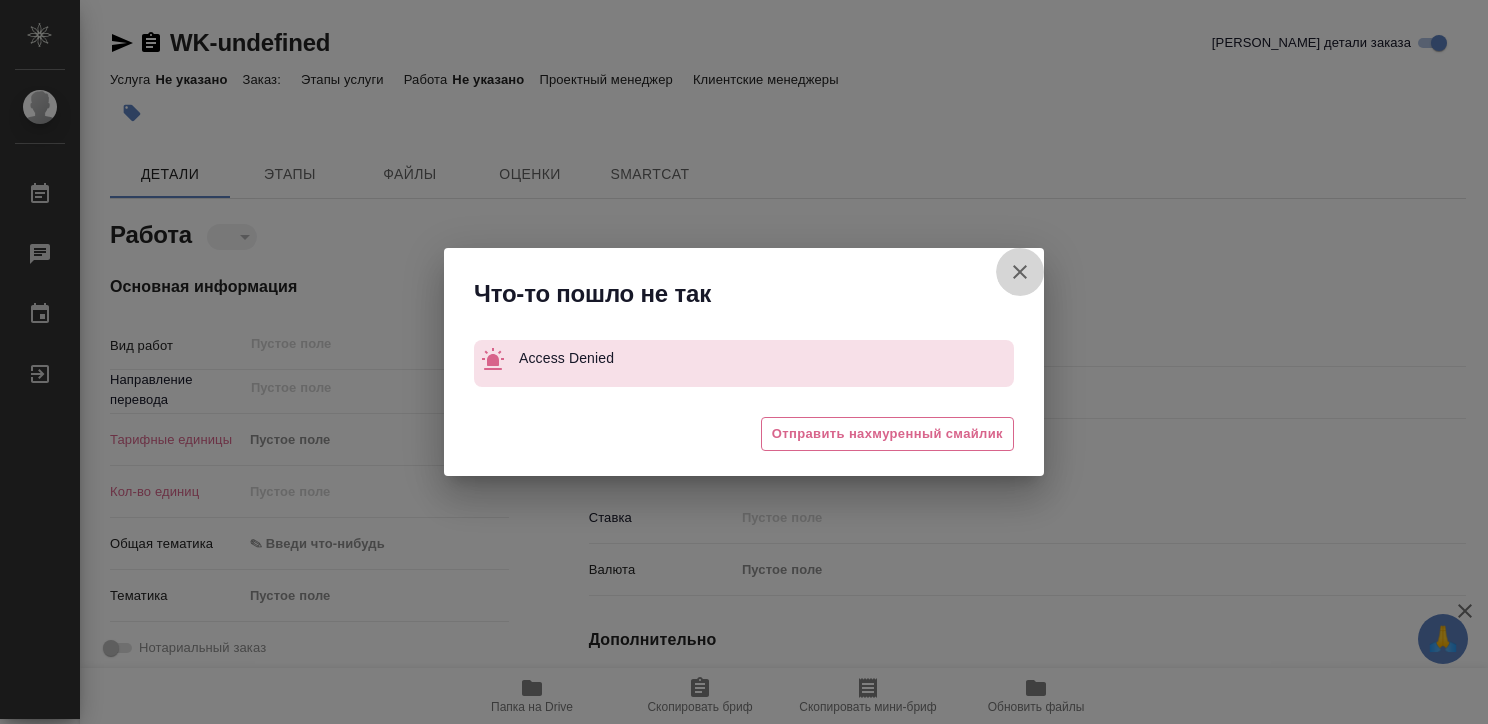 click 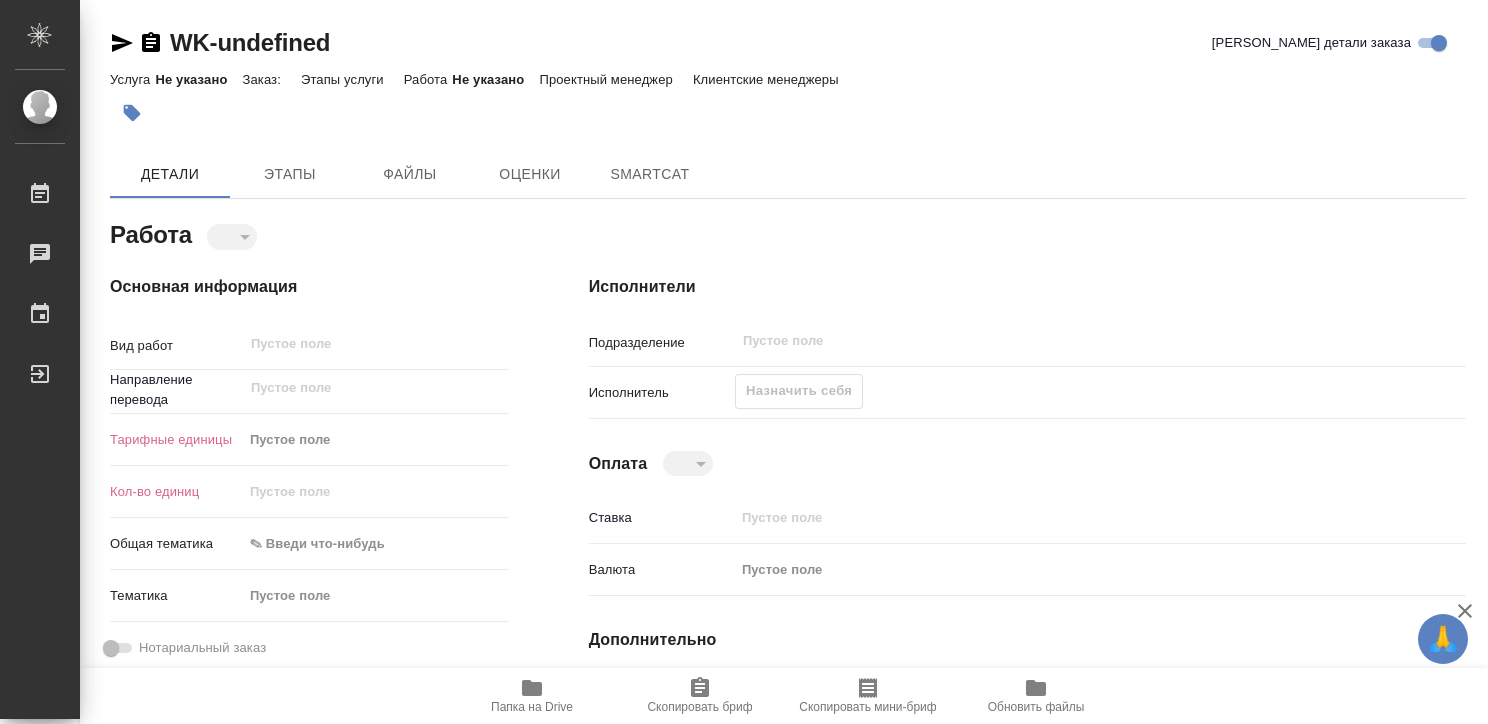 click on "Назначить себя" 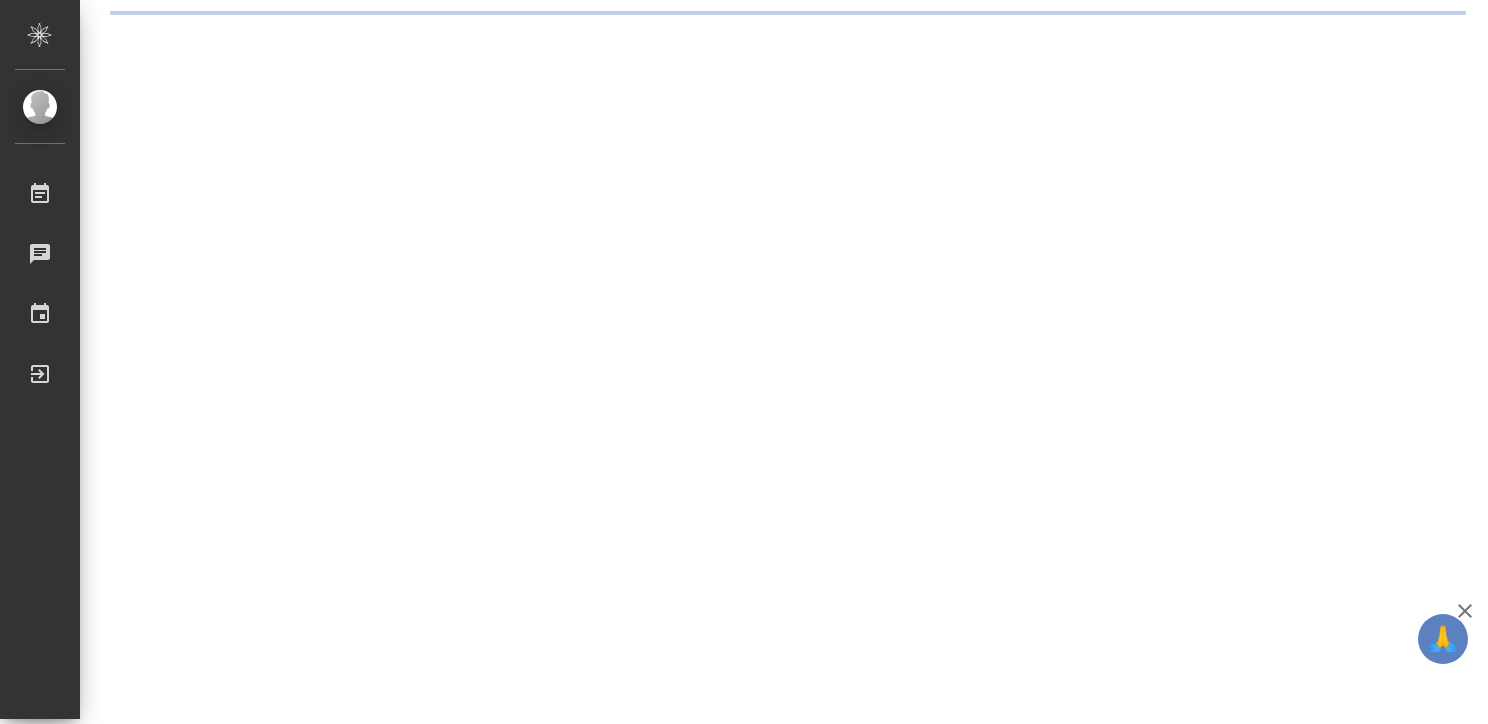 scroll, scrollTop: 0, scrollLeft: 0, axis: both 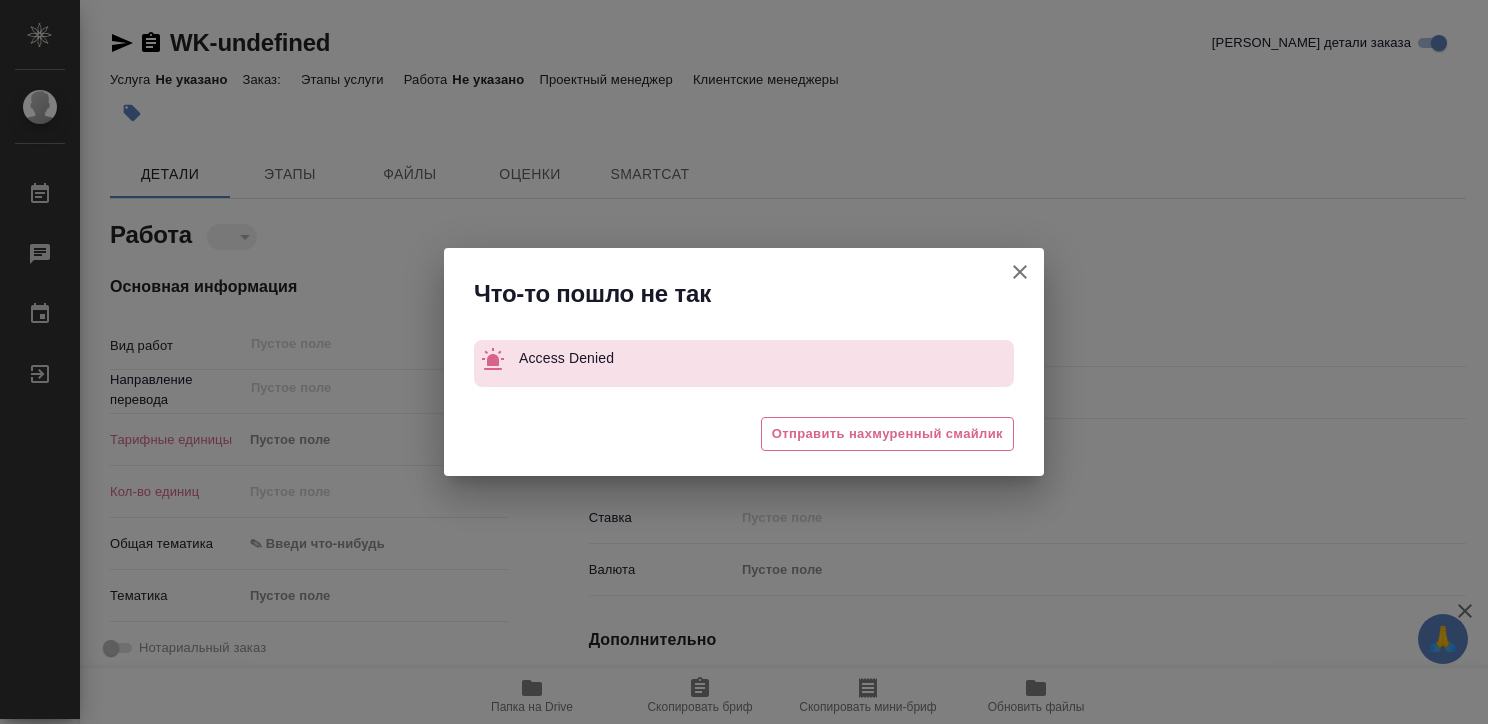type on "x" 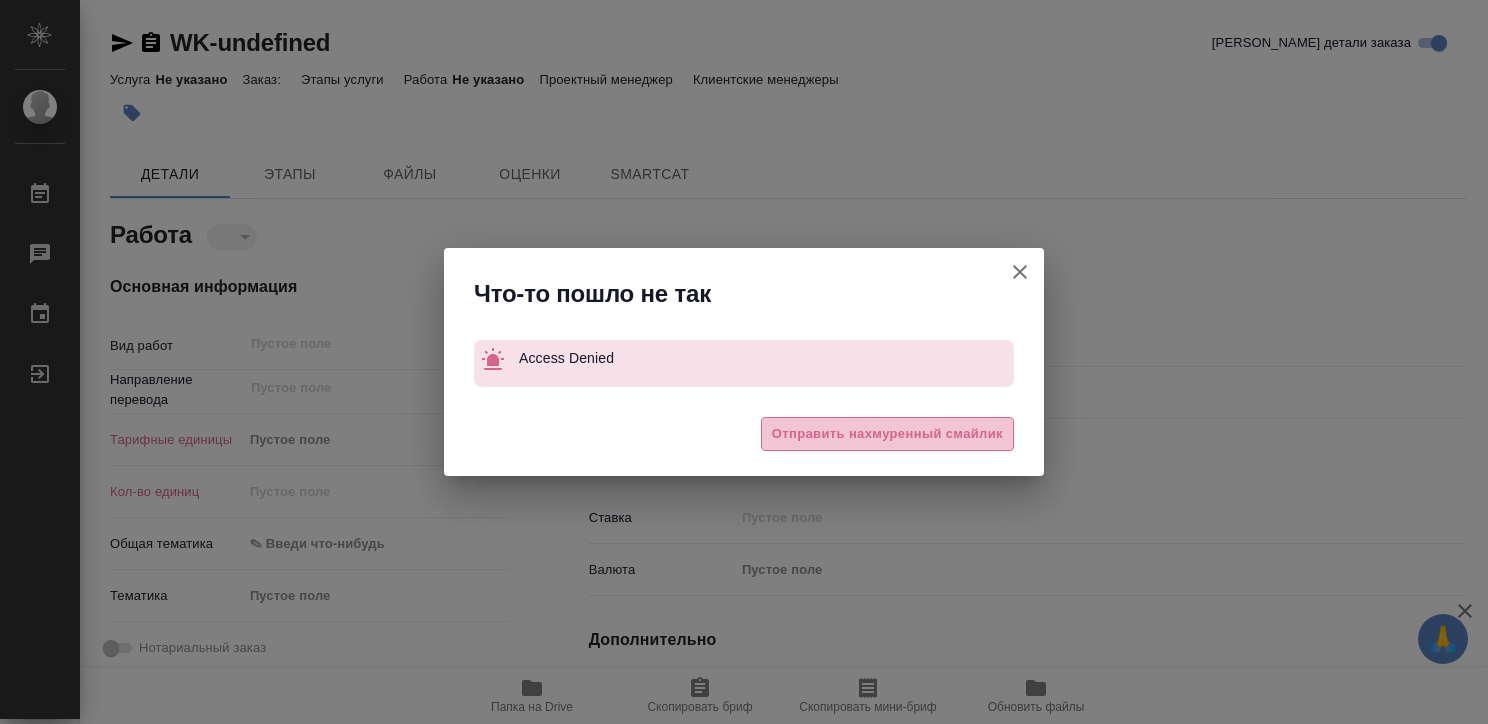 click on "Отправить нахмуренный смайлик" at bounding box center [887, 434] 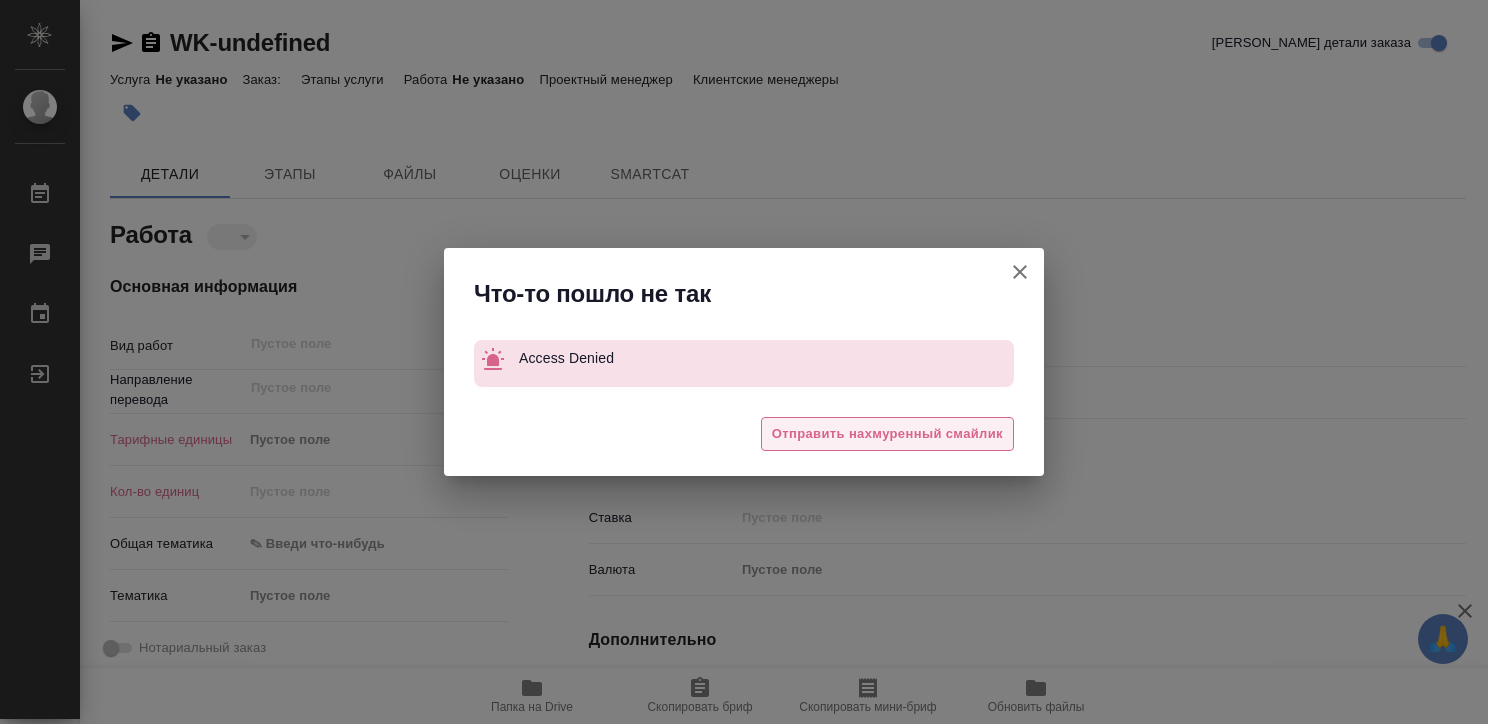 type on "x" 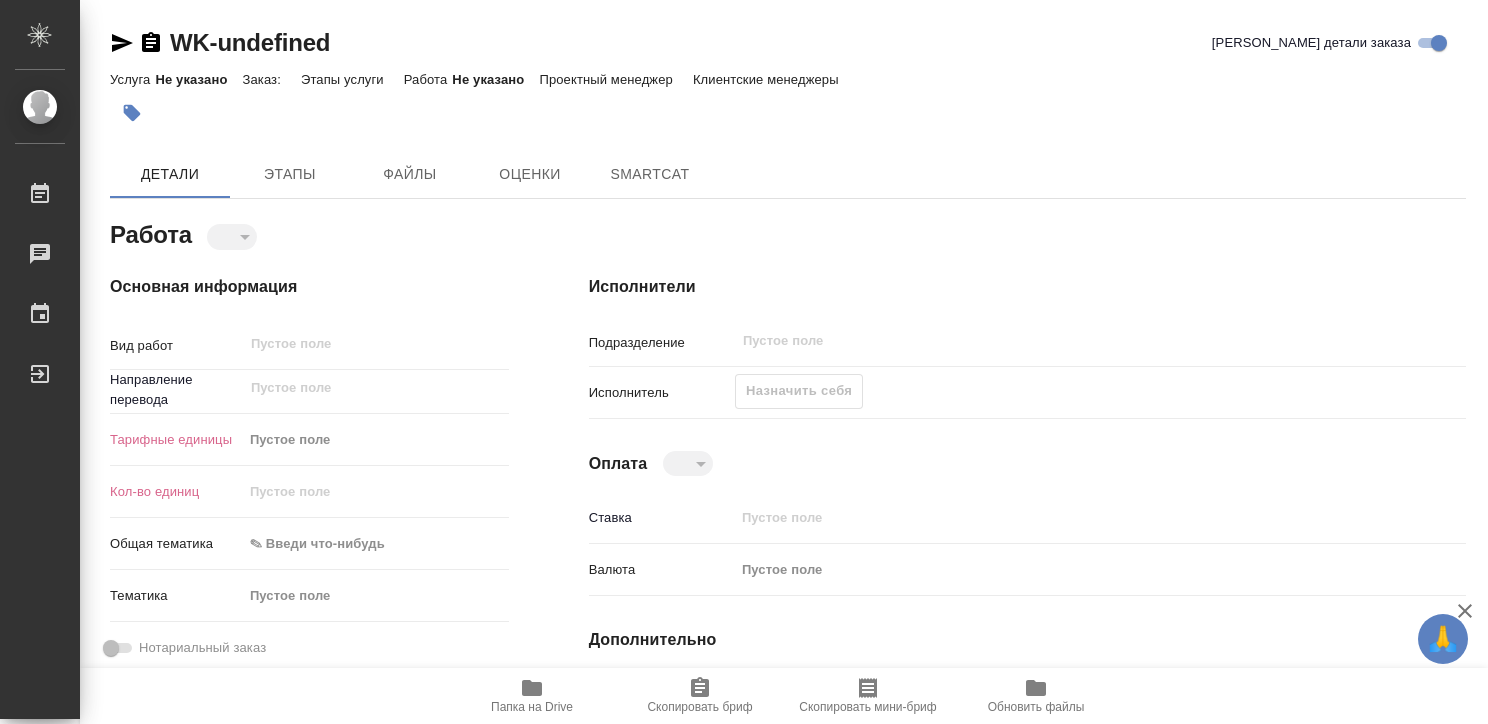 click on "Назначить себя" 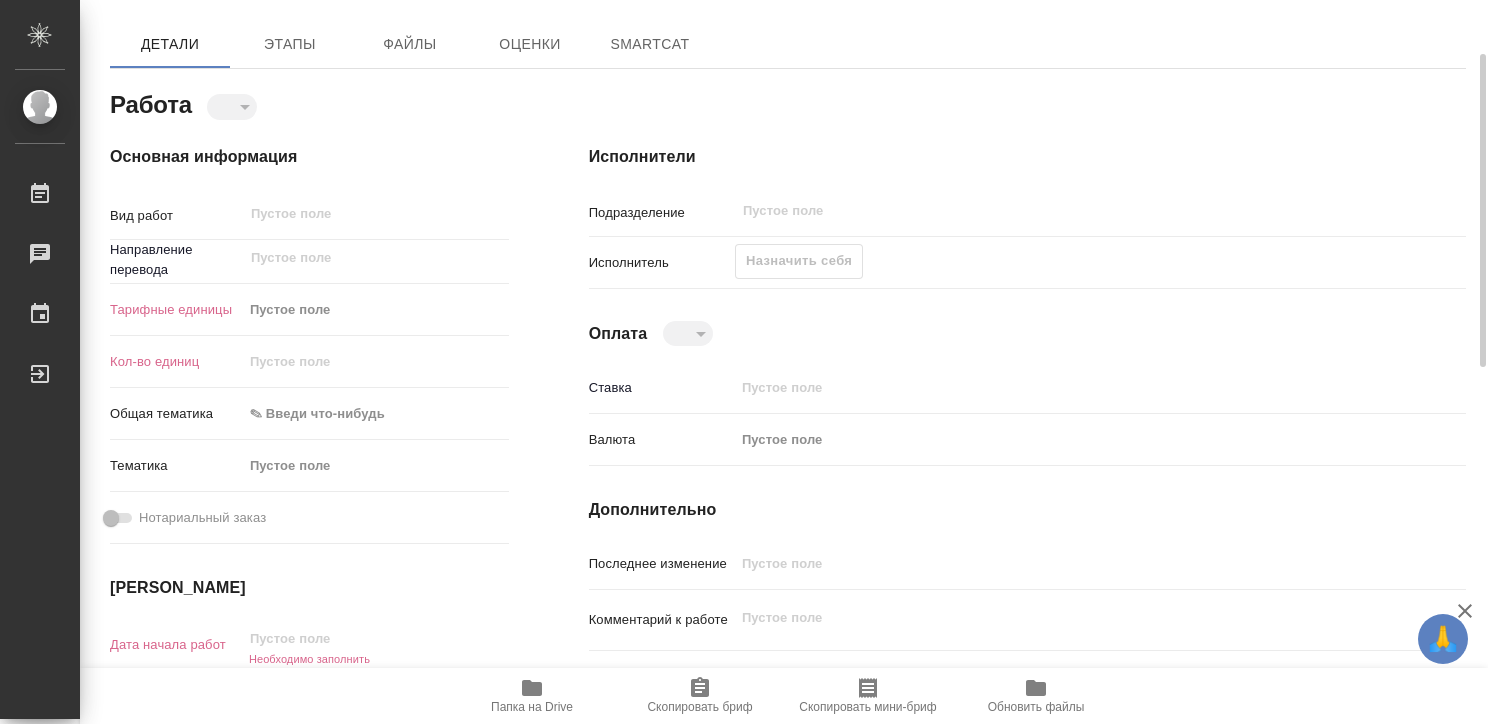 scroll, scrollTop: 129, scrollLeft: 0, axis: vertical 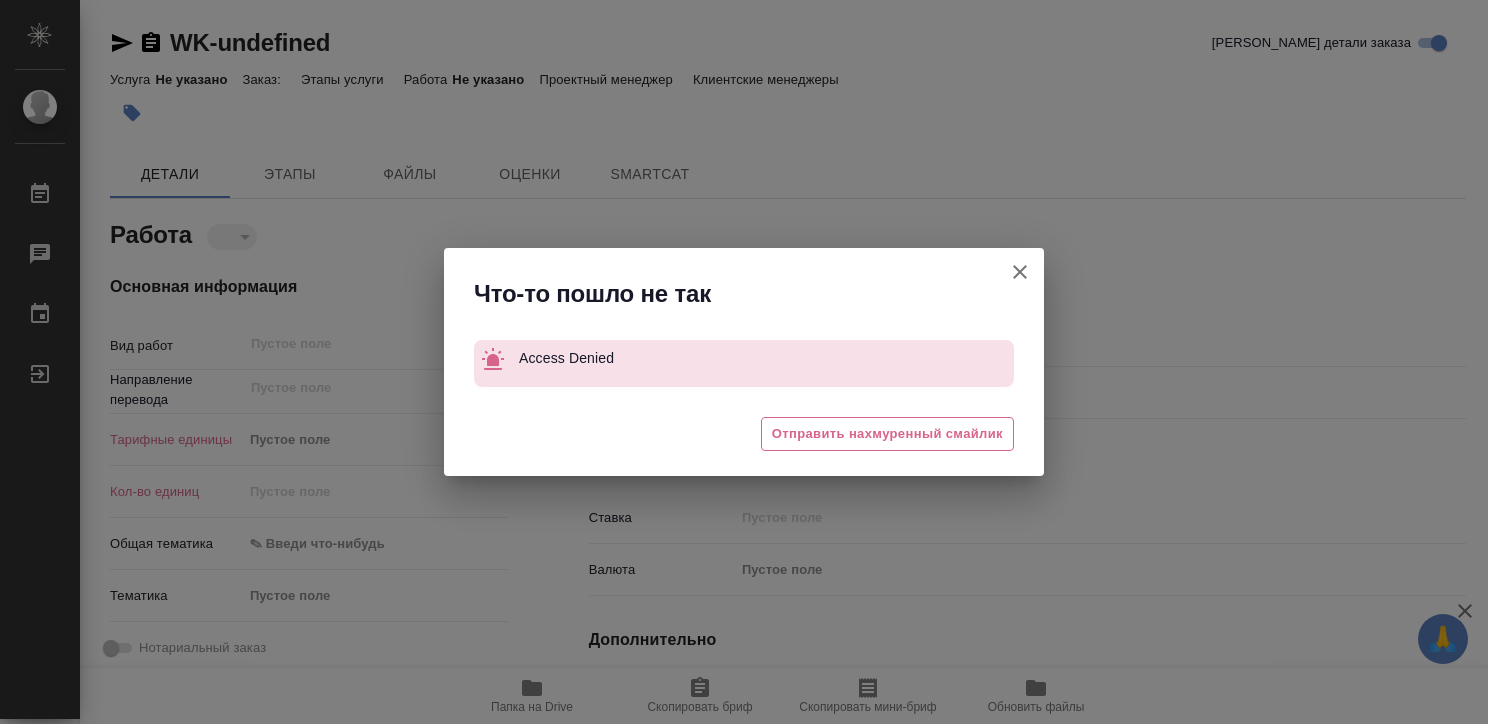 type on "x" 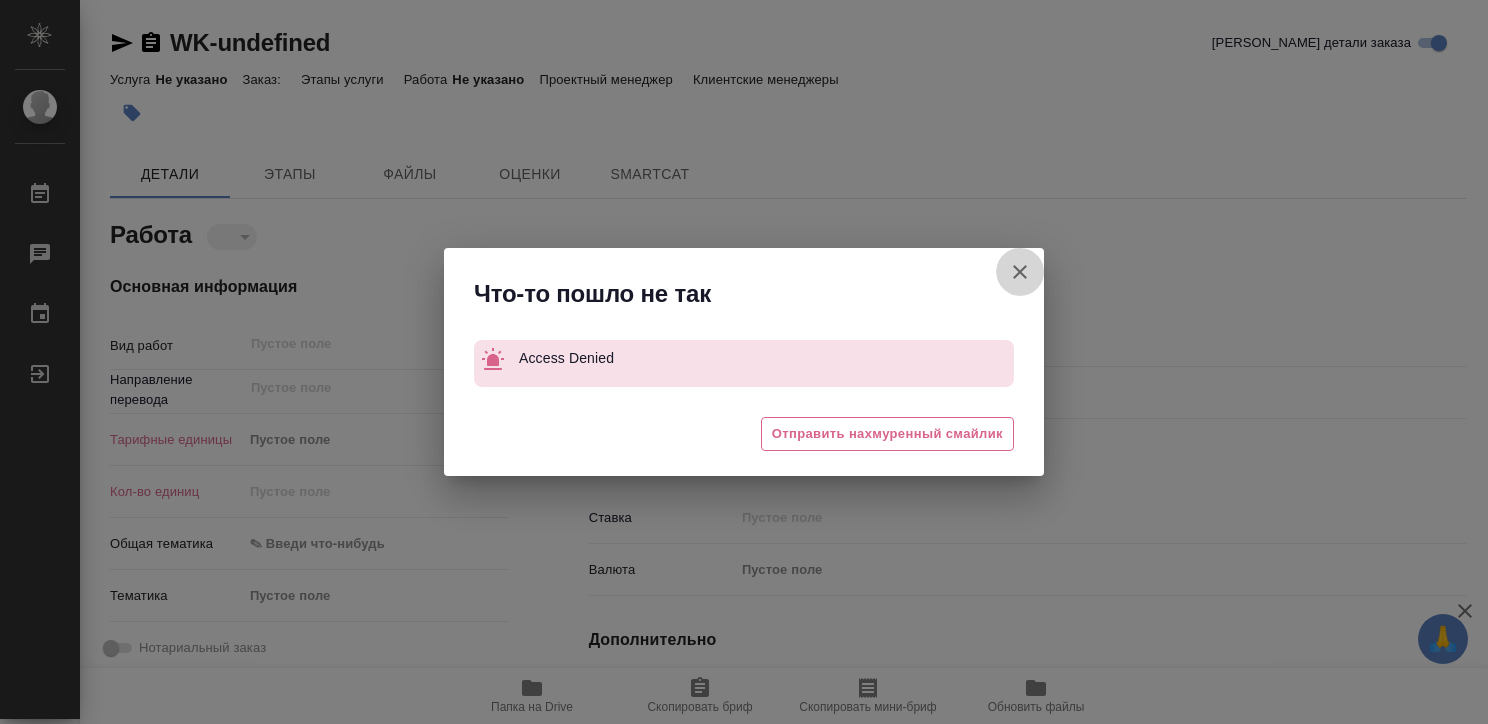 click 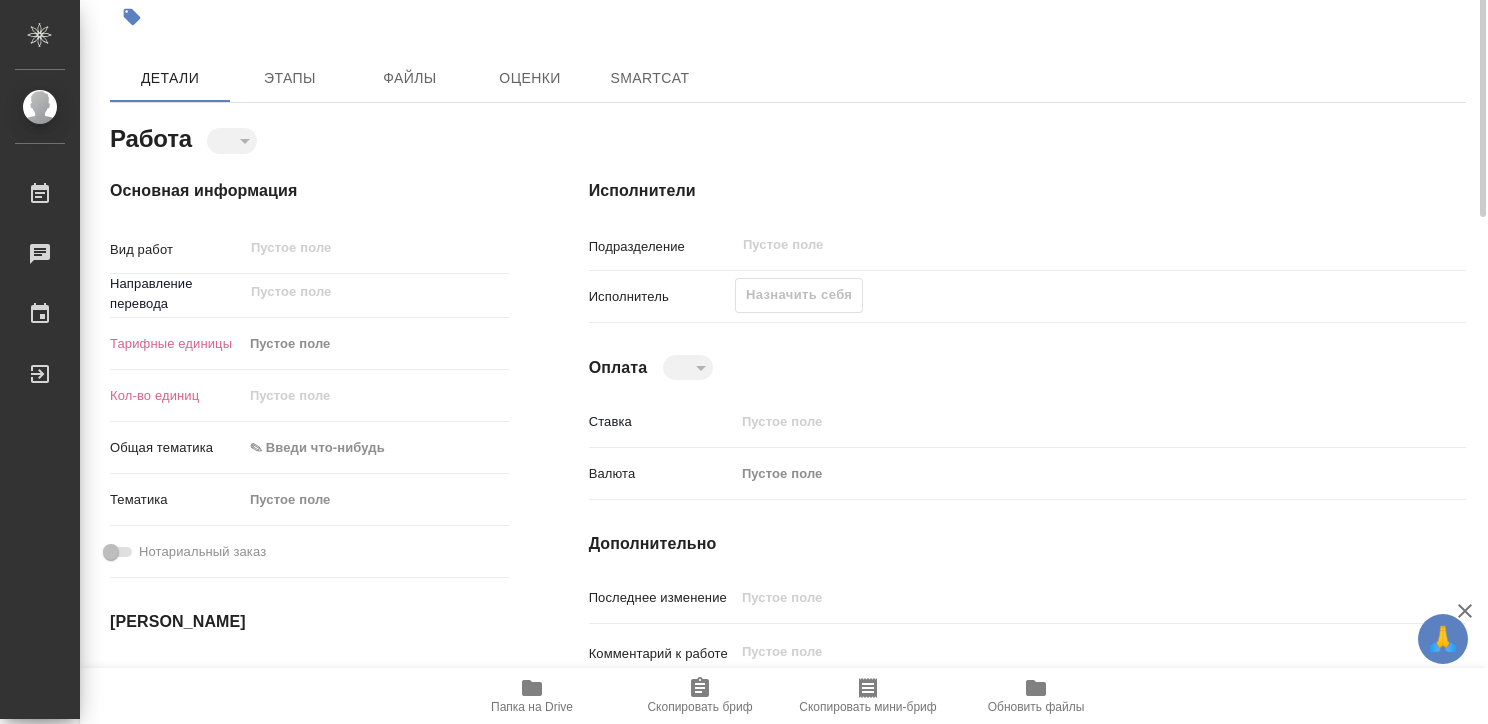 scroll, scrollTop: 0, scrollLeft: 0, axis: both 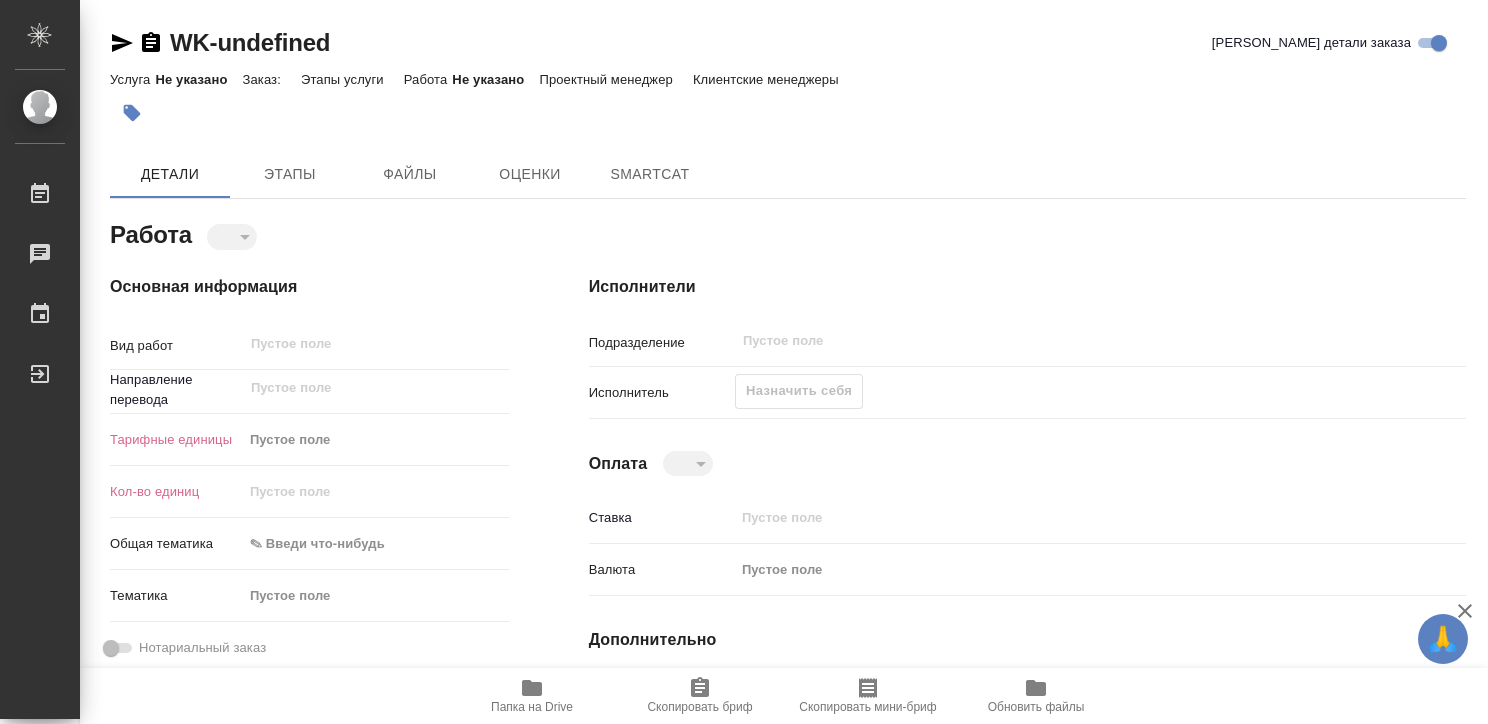 type on "x" 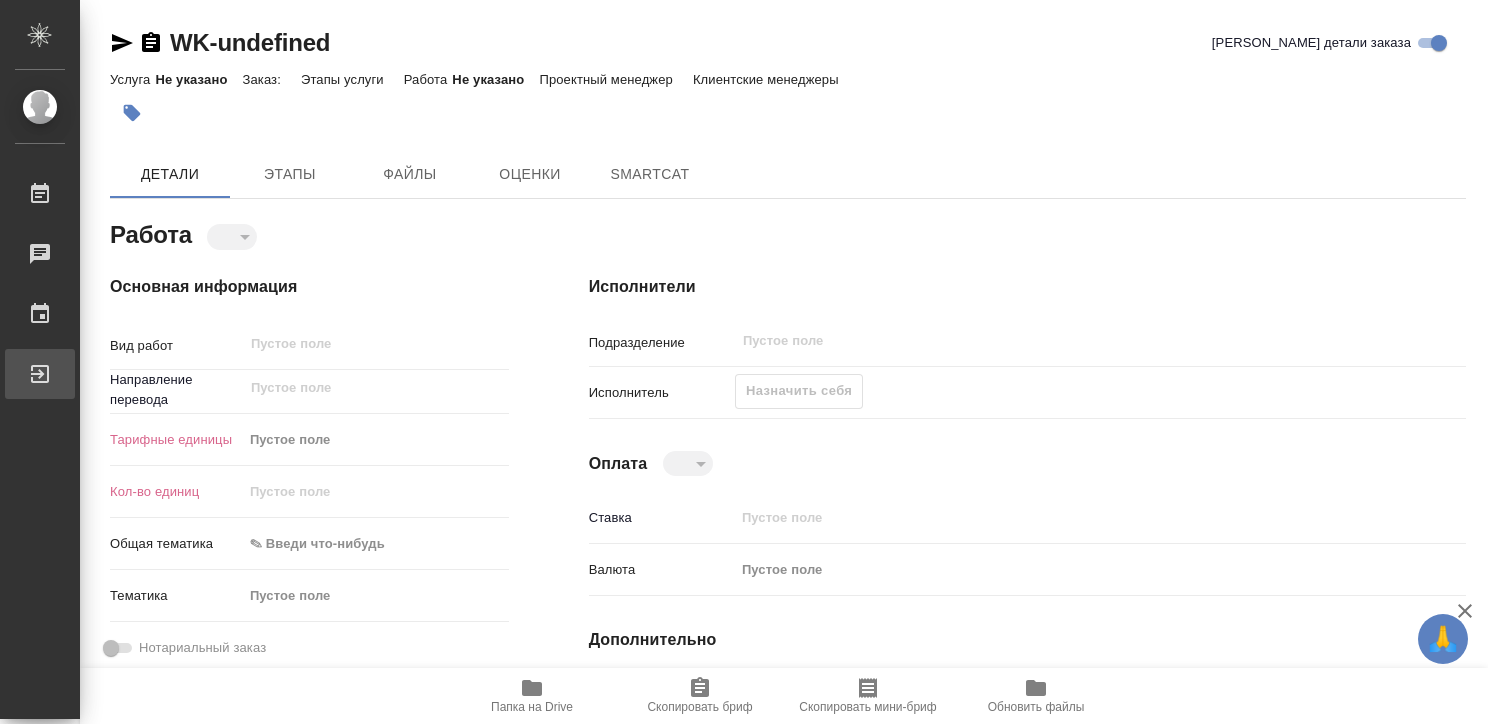 type on "x" 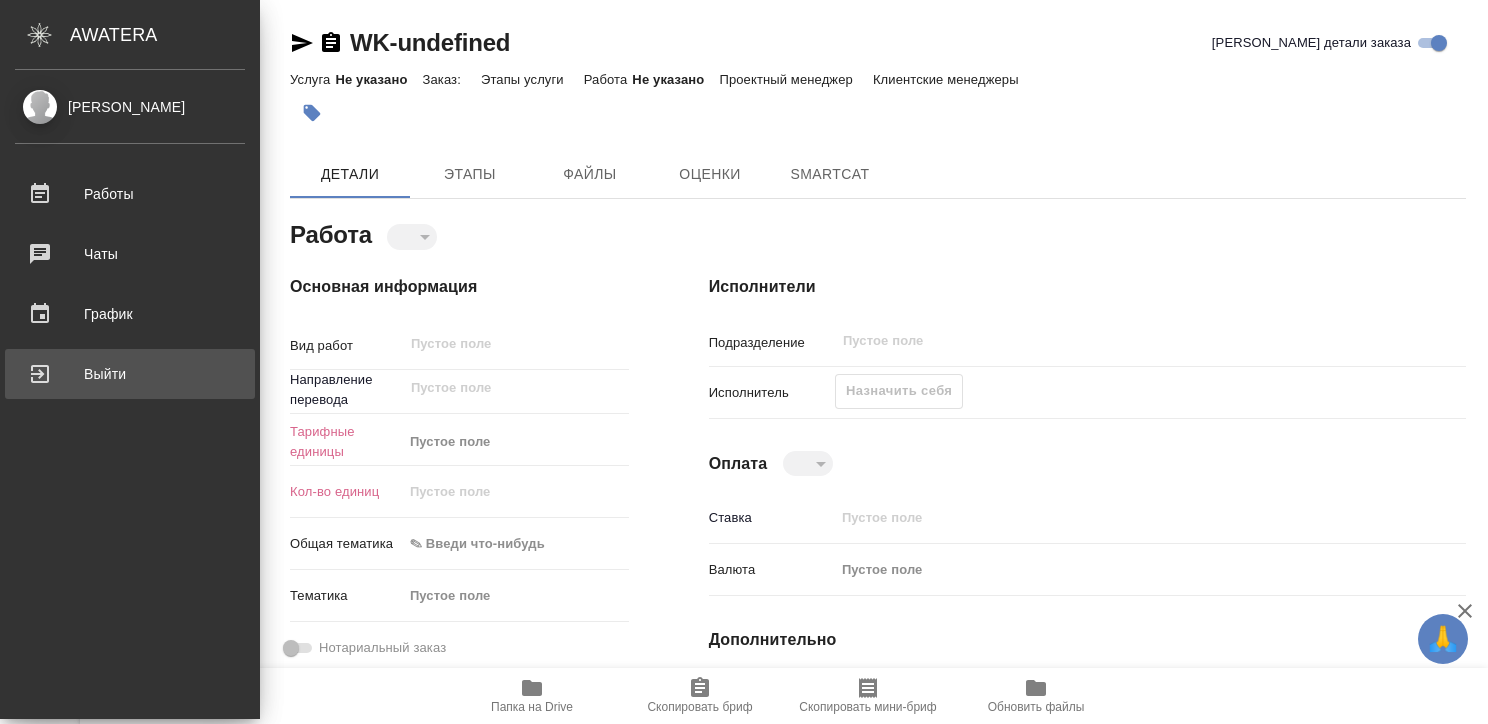 type on "x" 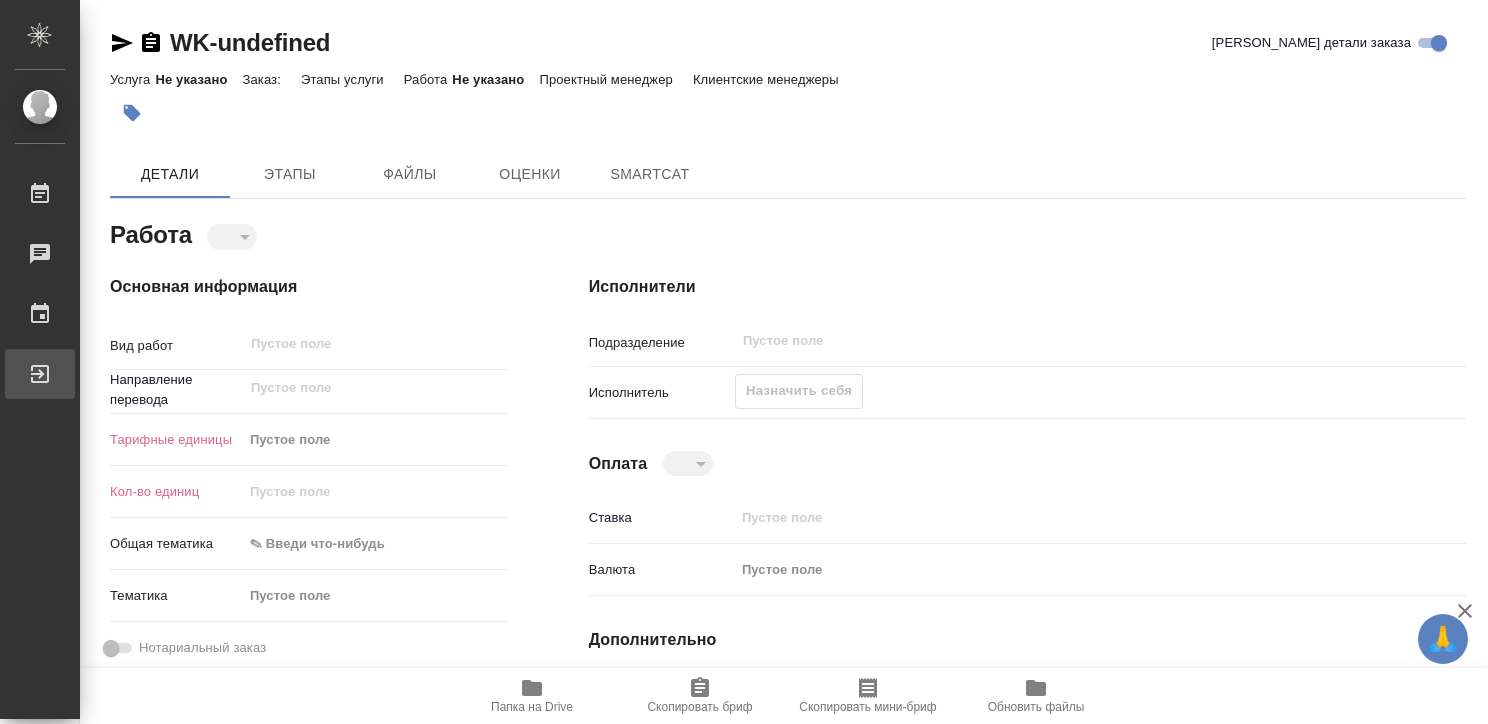 click on "Выйти" at bounding box center (15, 374) 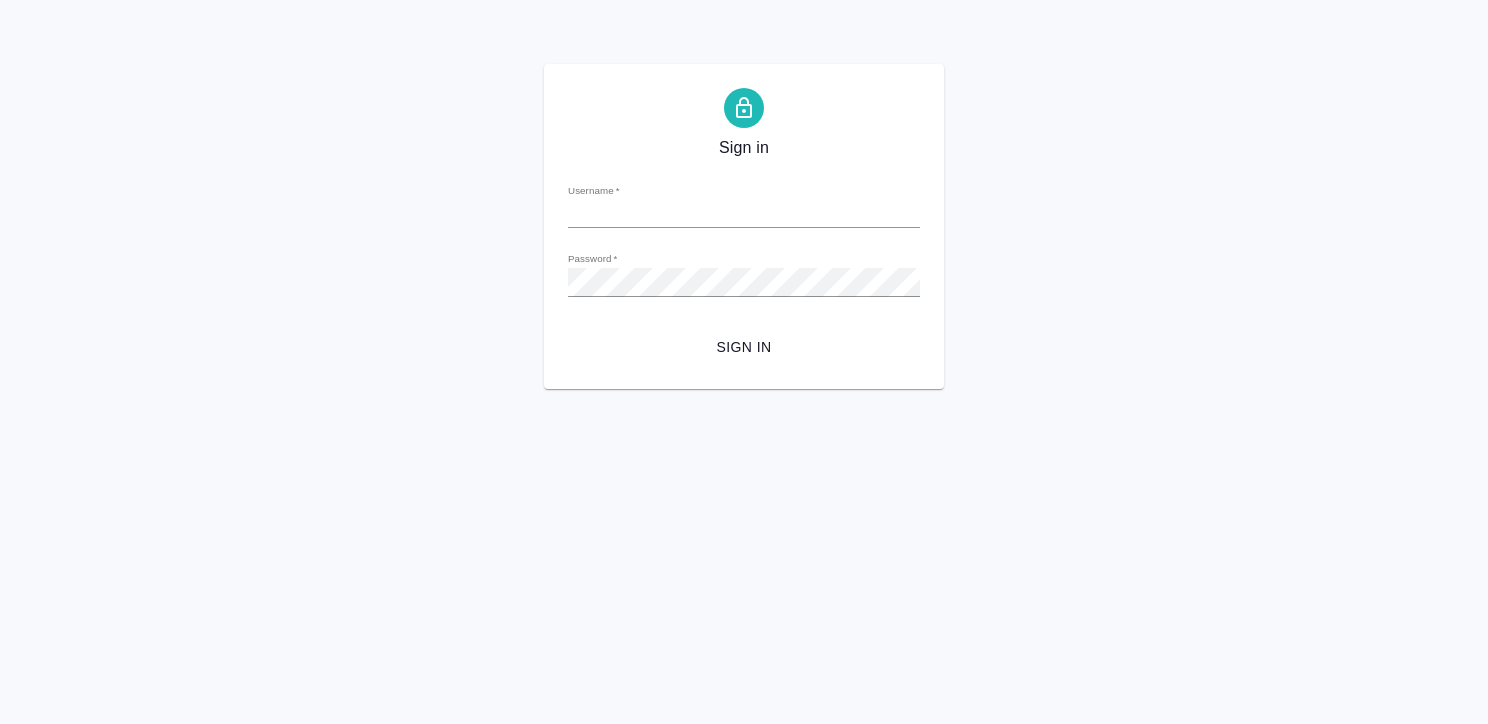 scroll, scrollTop: 0, scrollLeft: 0, axis: both 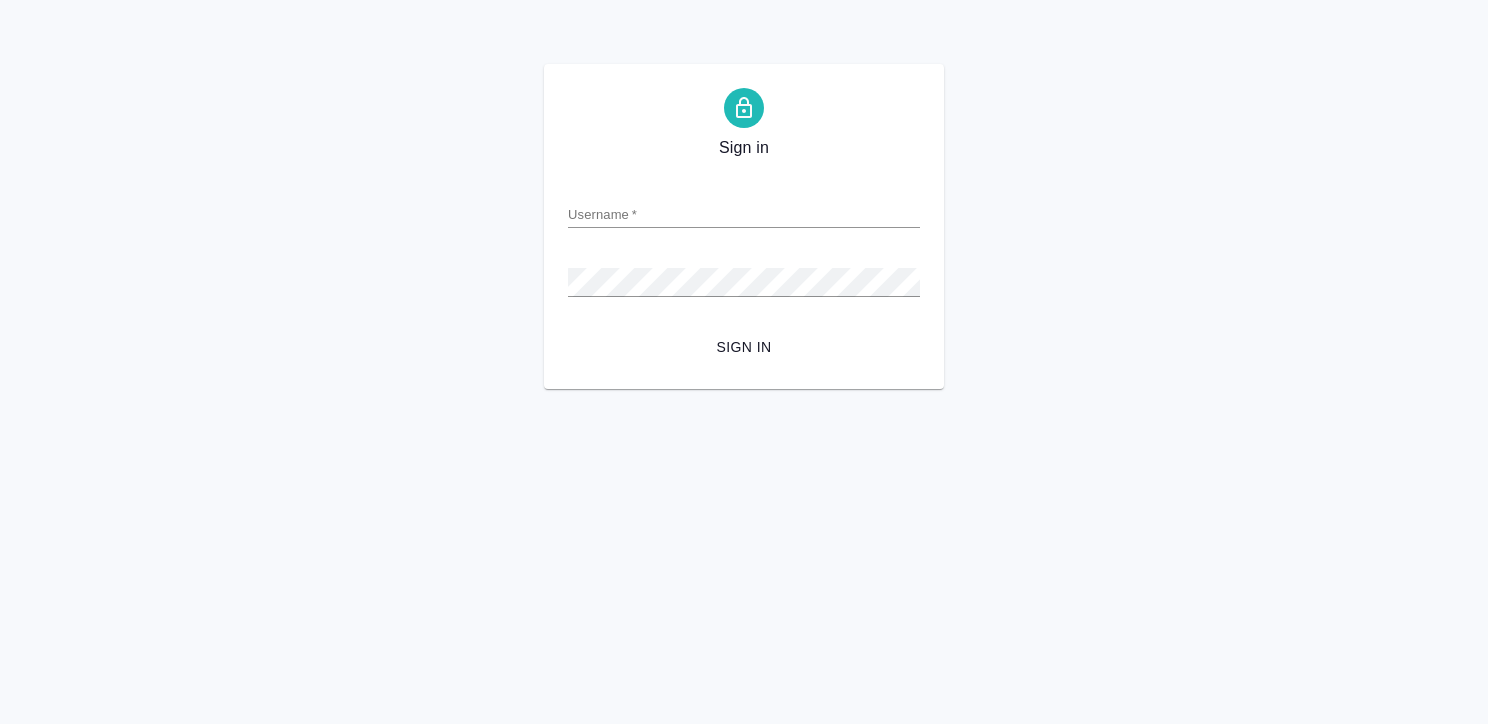 type on "[EMAIL_ADDRESS][DOMAIN_NAME]" 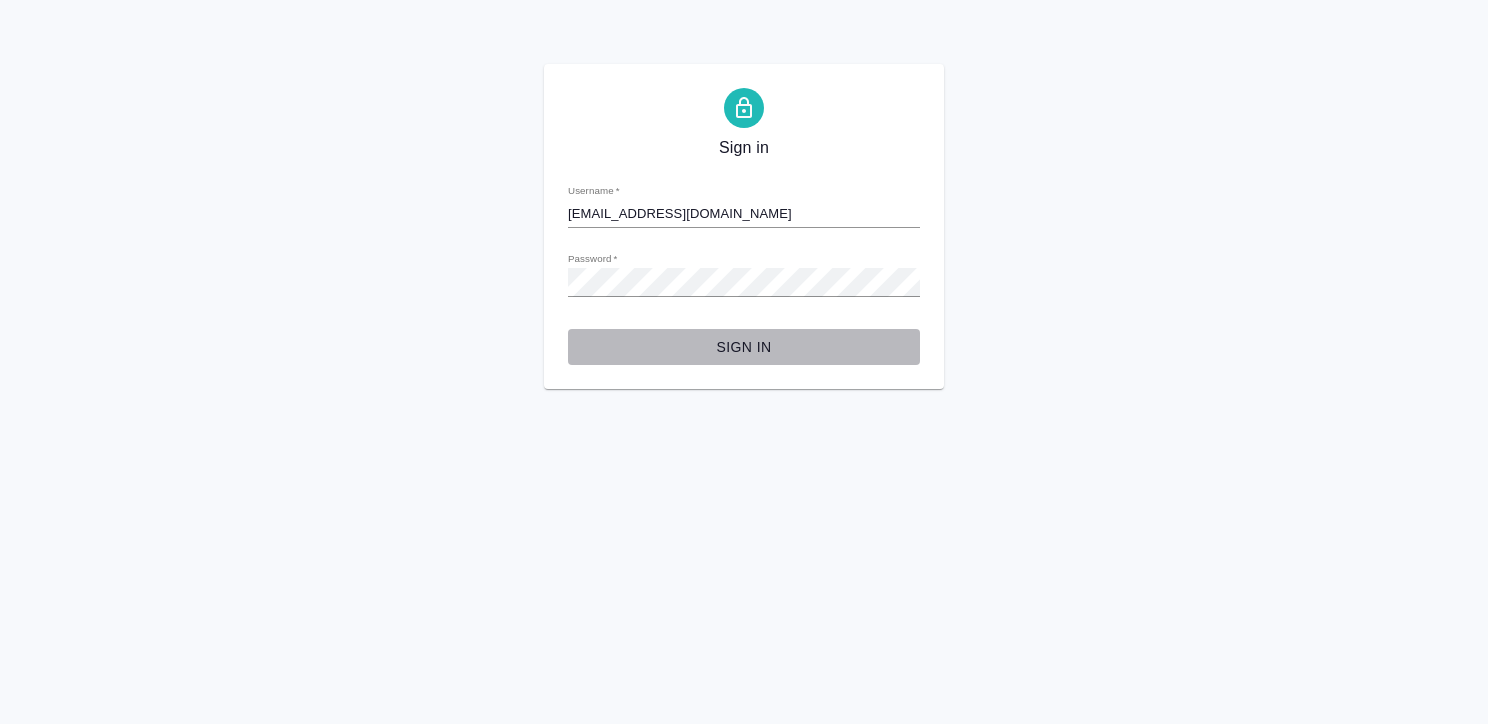 click on "Sign in" at bounding box center (744, 347) 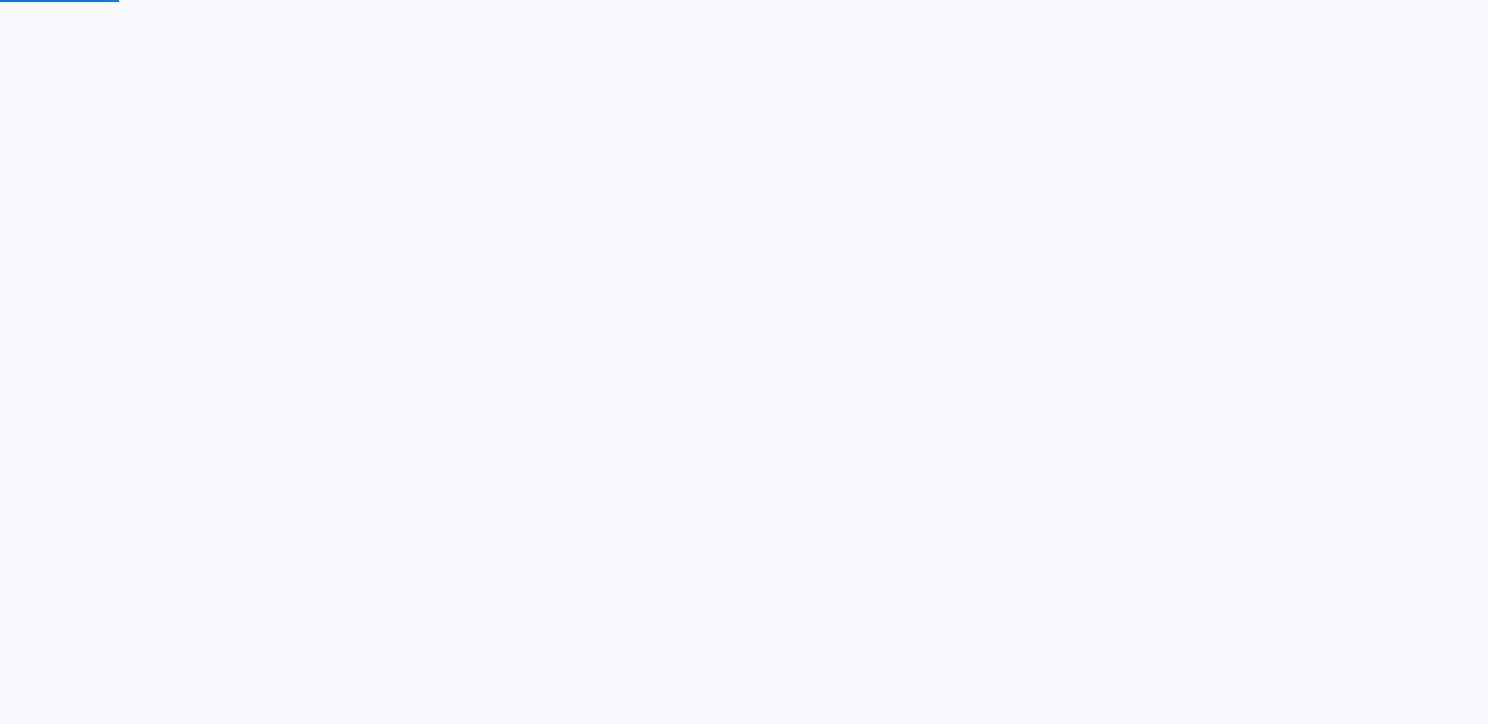 scroll, scrollTop: 0, scrollLeft: 0, axis: both 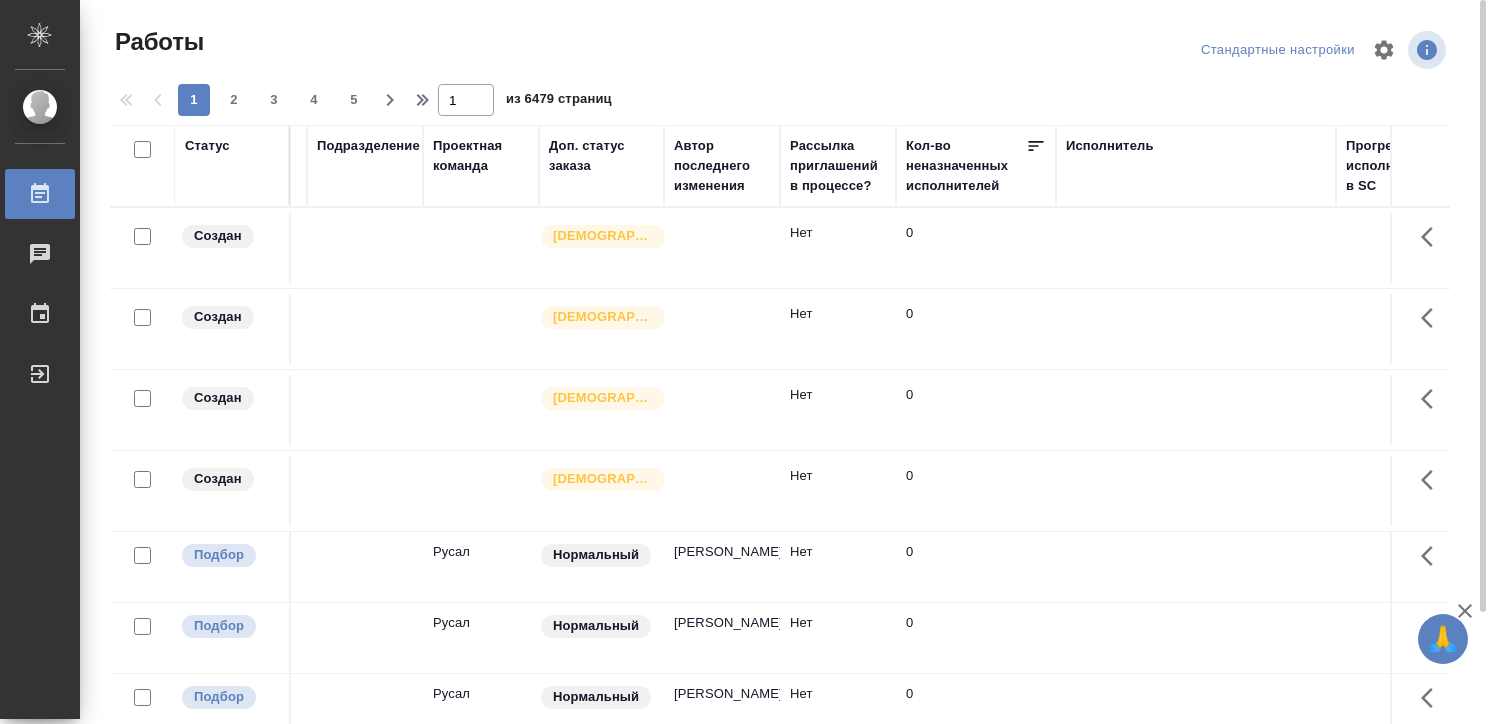 click on "Исполнитель" at bounding box center (1110, 146) 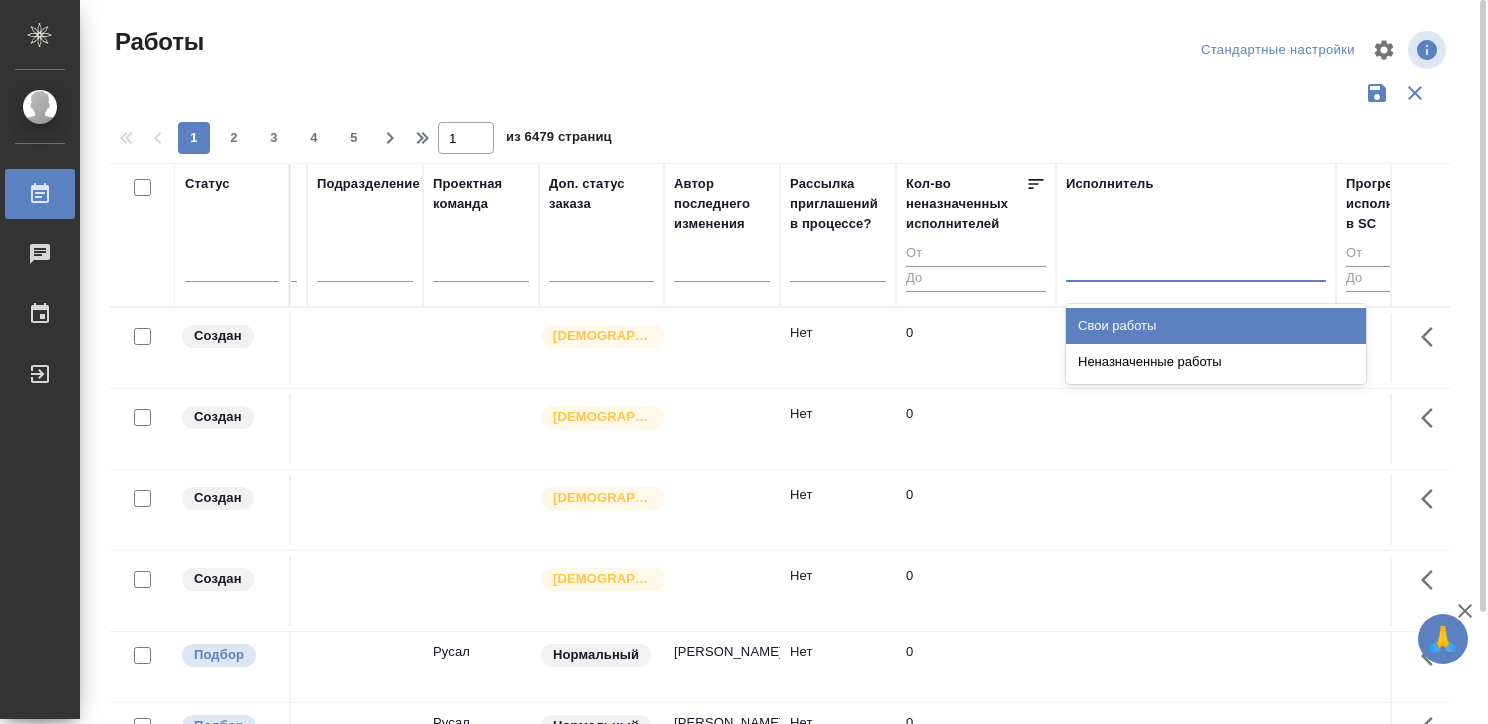click at bounding box center [1196, 261] 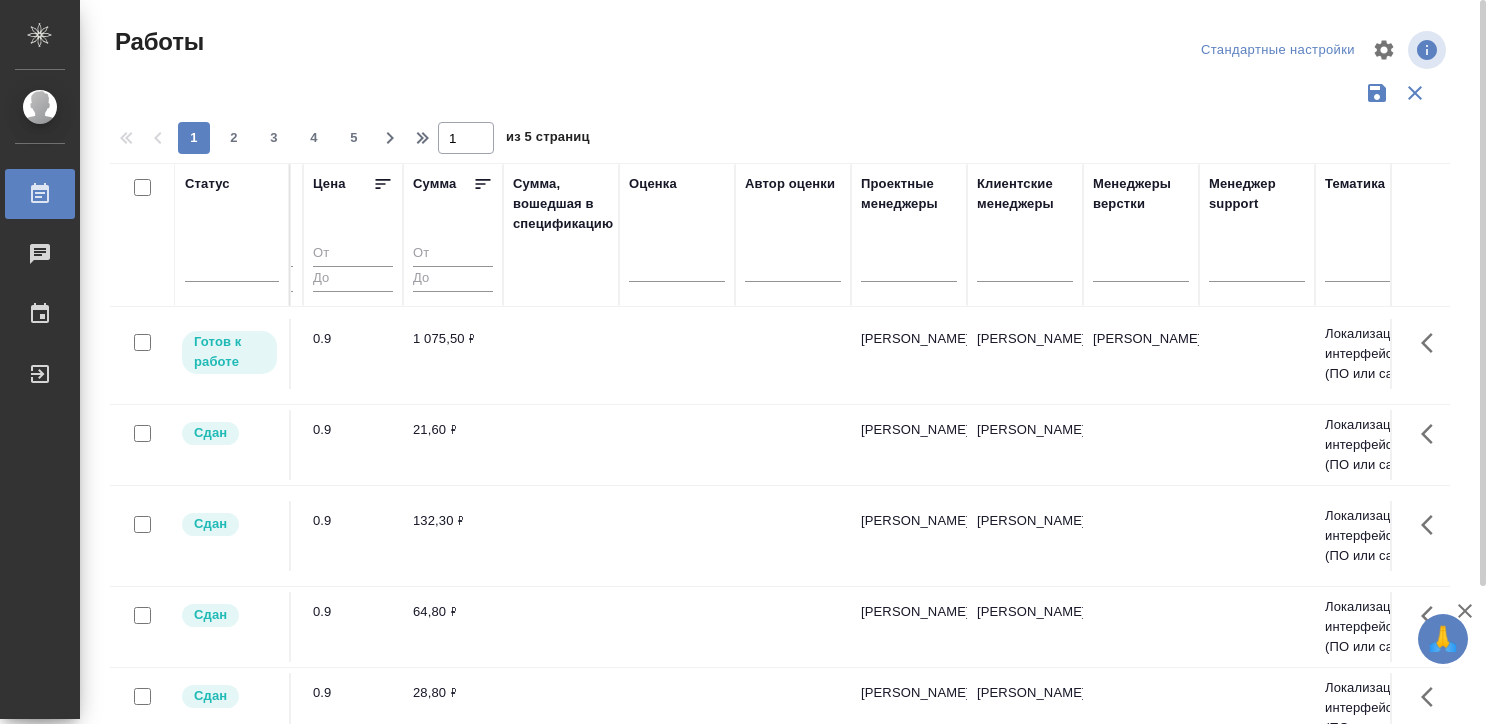 scroll, scrollTop: 4, scrollLeft: 2124, axis: both 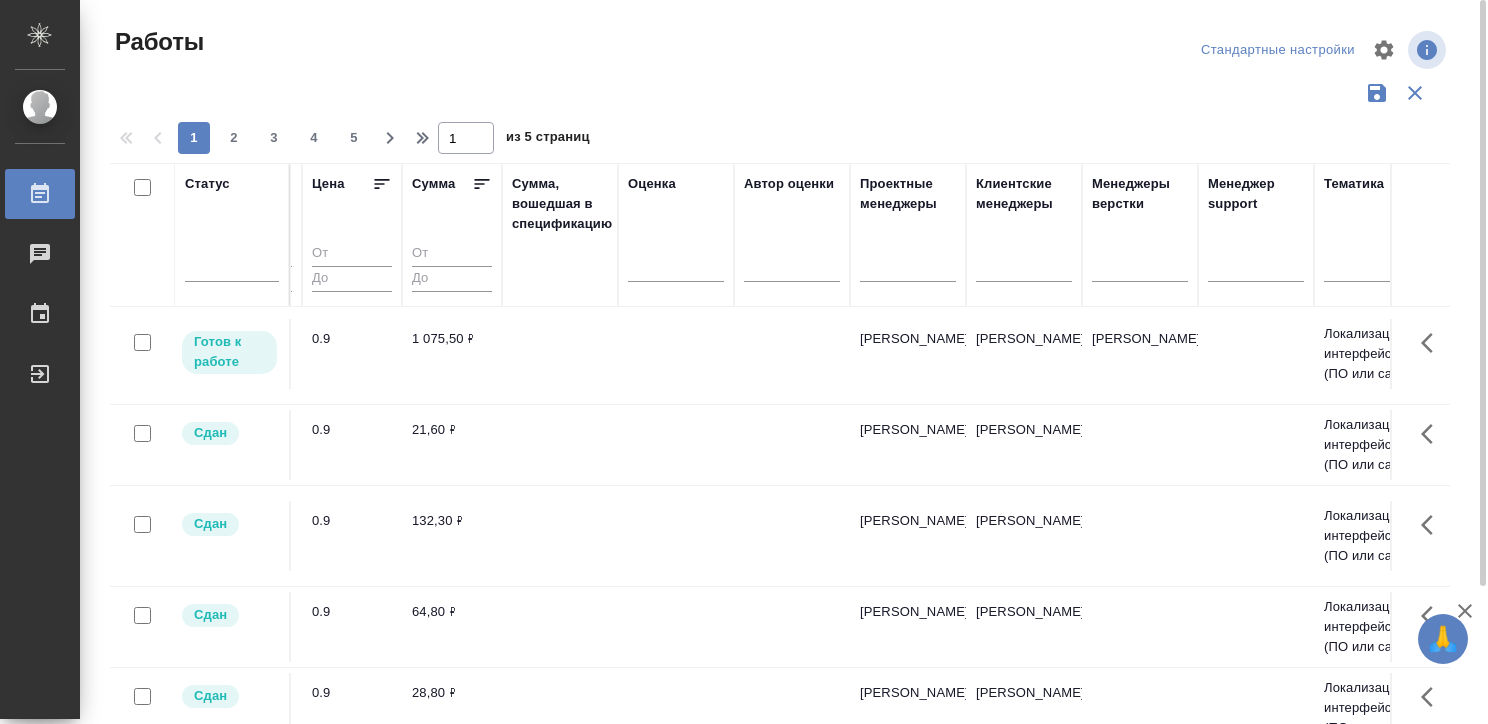 click at bounding box center [1256, 354] 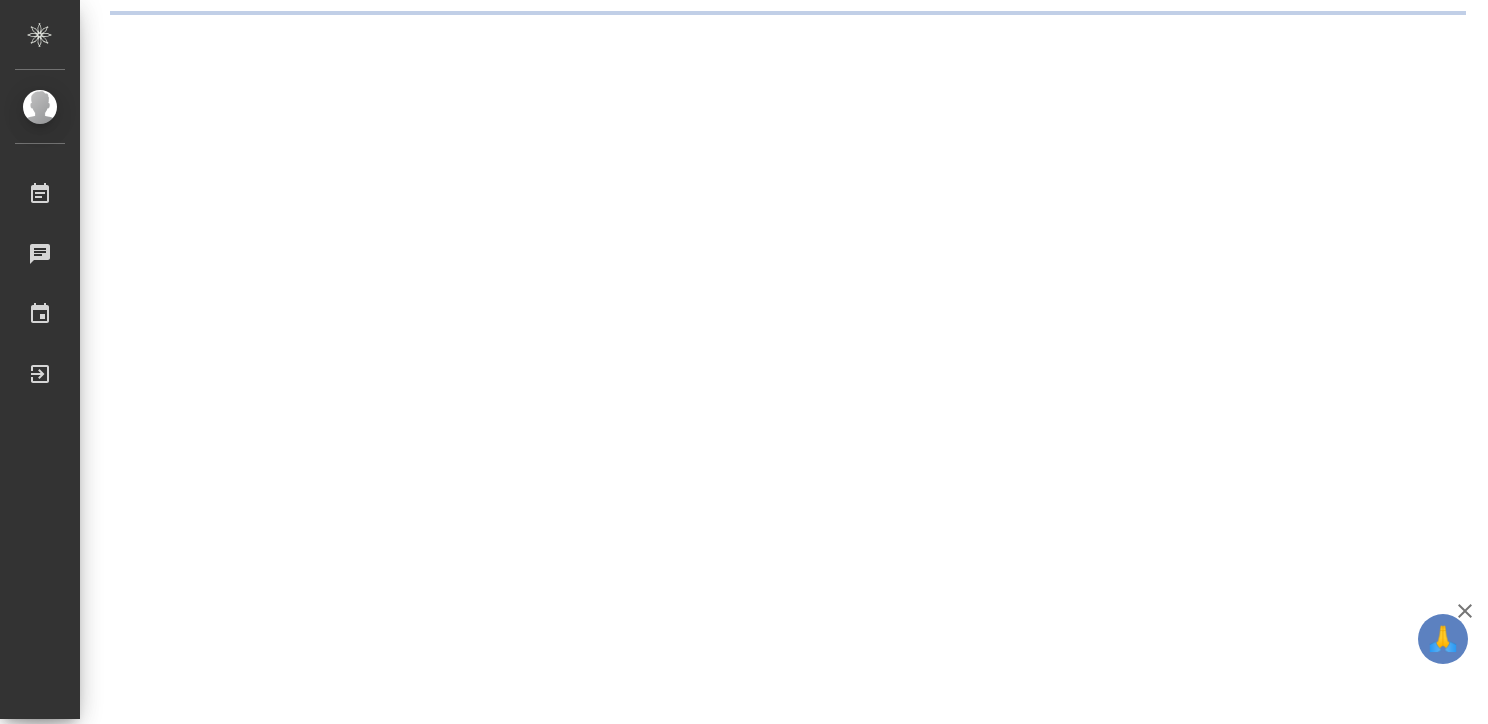scroll, scrollTop: 0, scrollLeft: 0, axis: both 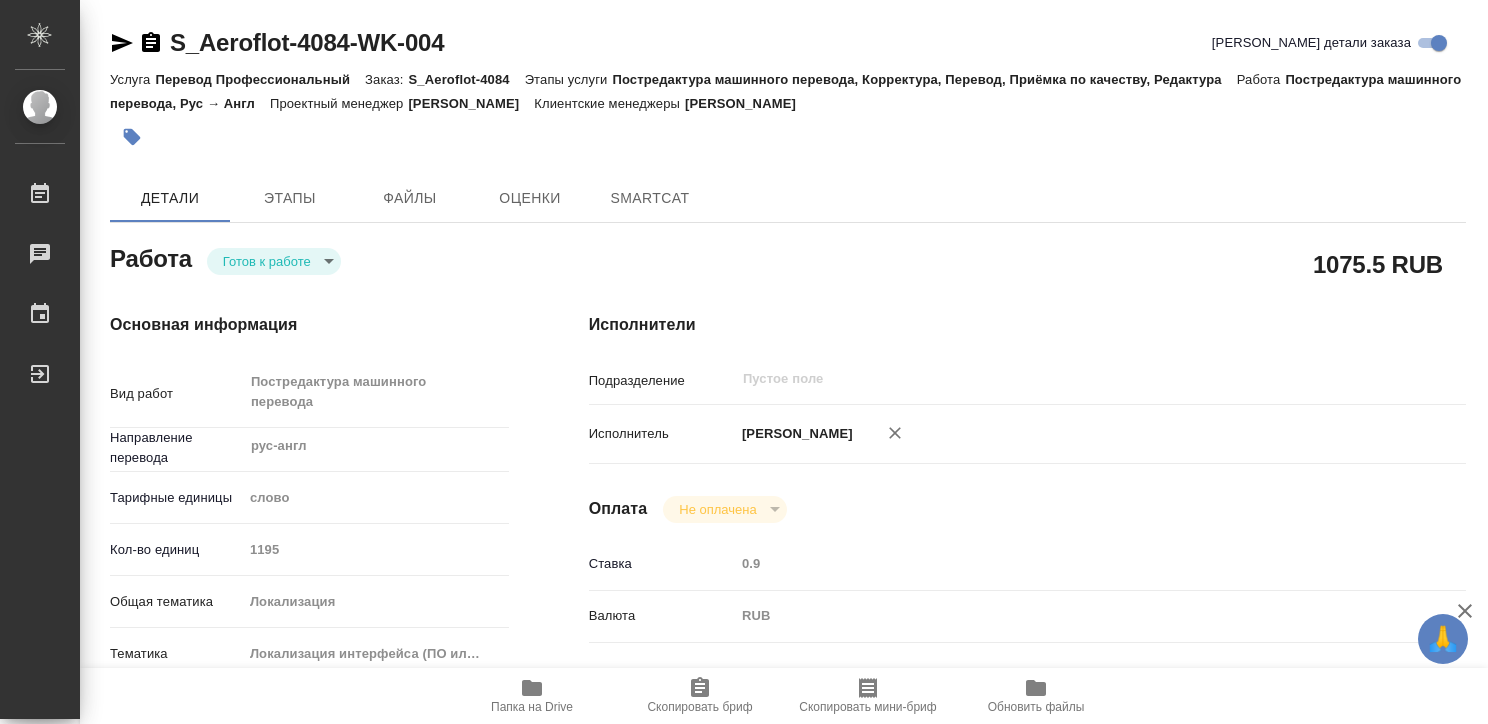 type on "x" 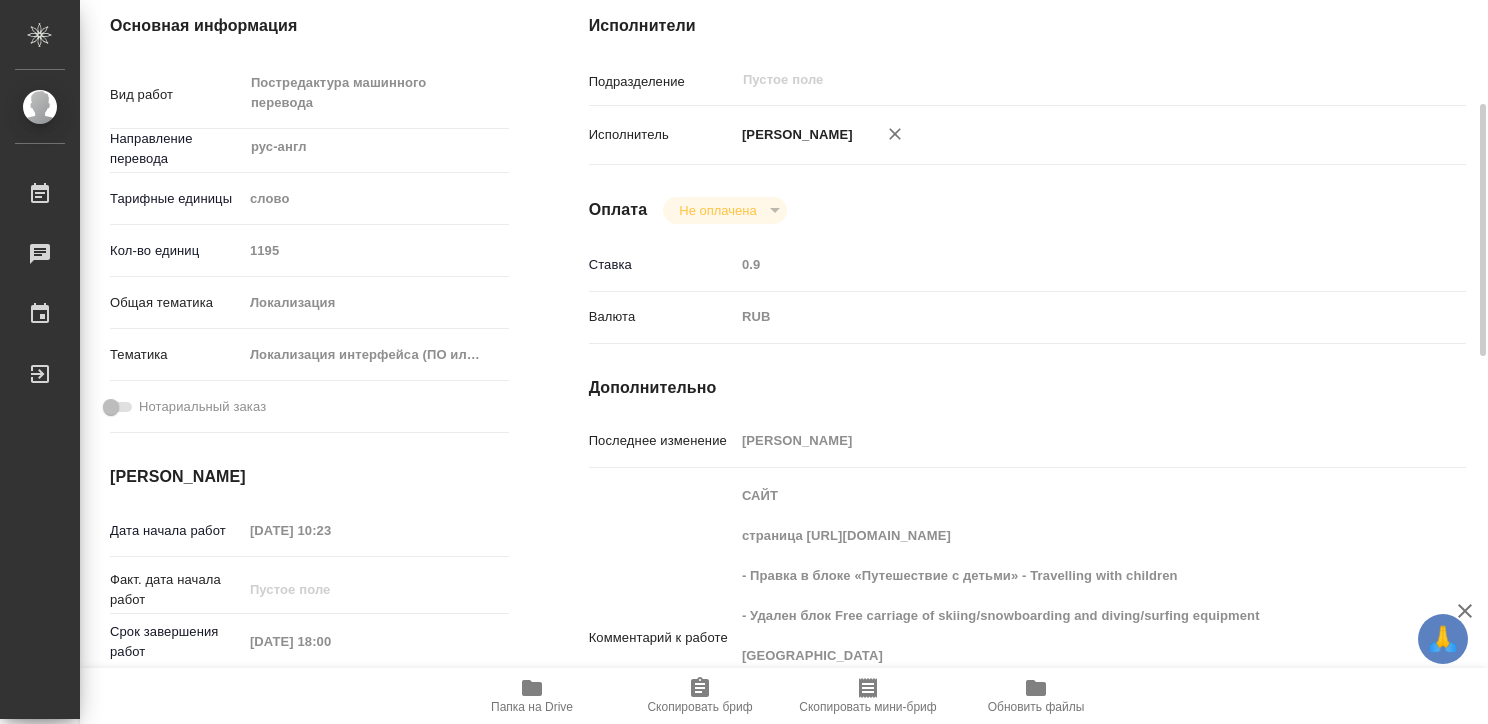 type on "x" 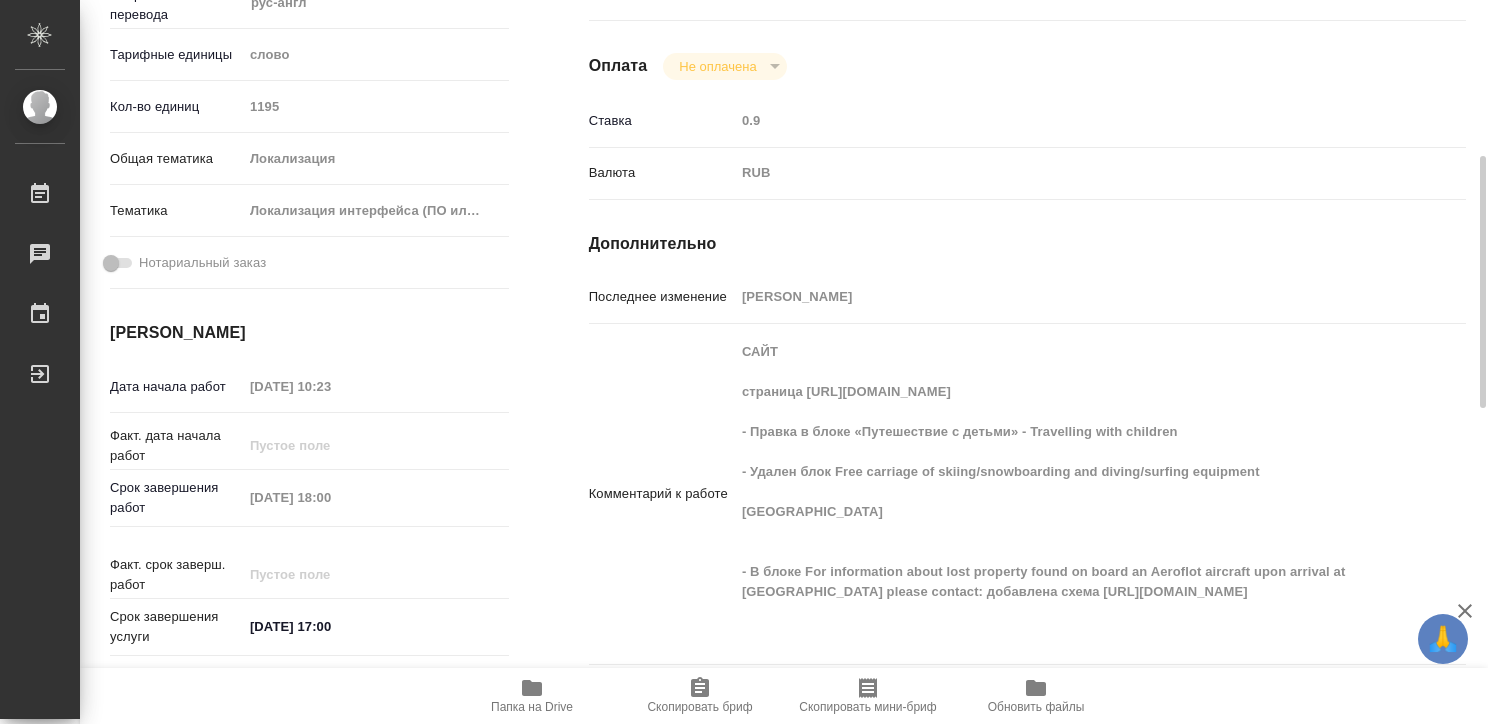 scroll, scrollTop: 448, scrollLeft: 0, axis: vertical 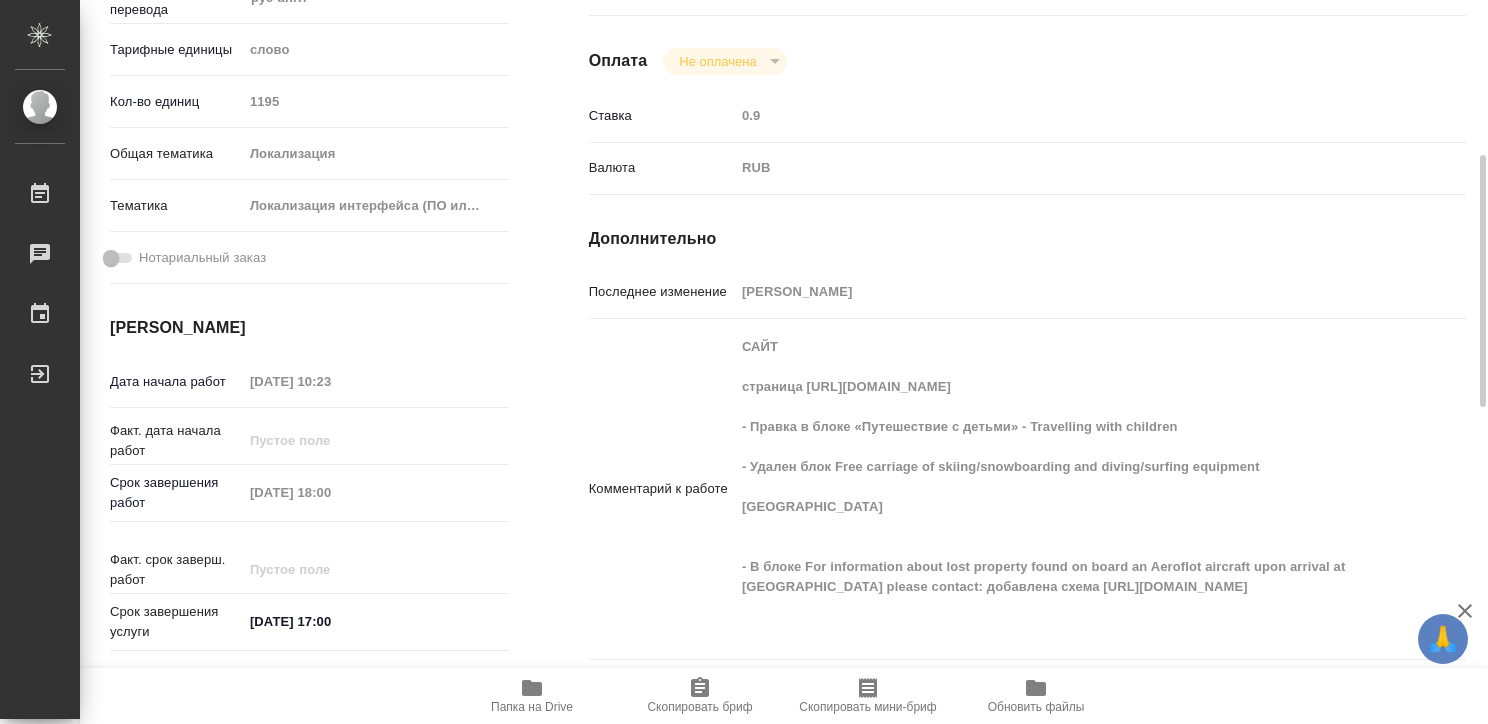 type on "x" 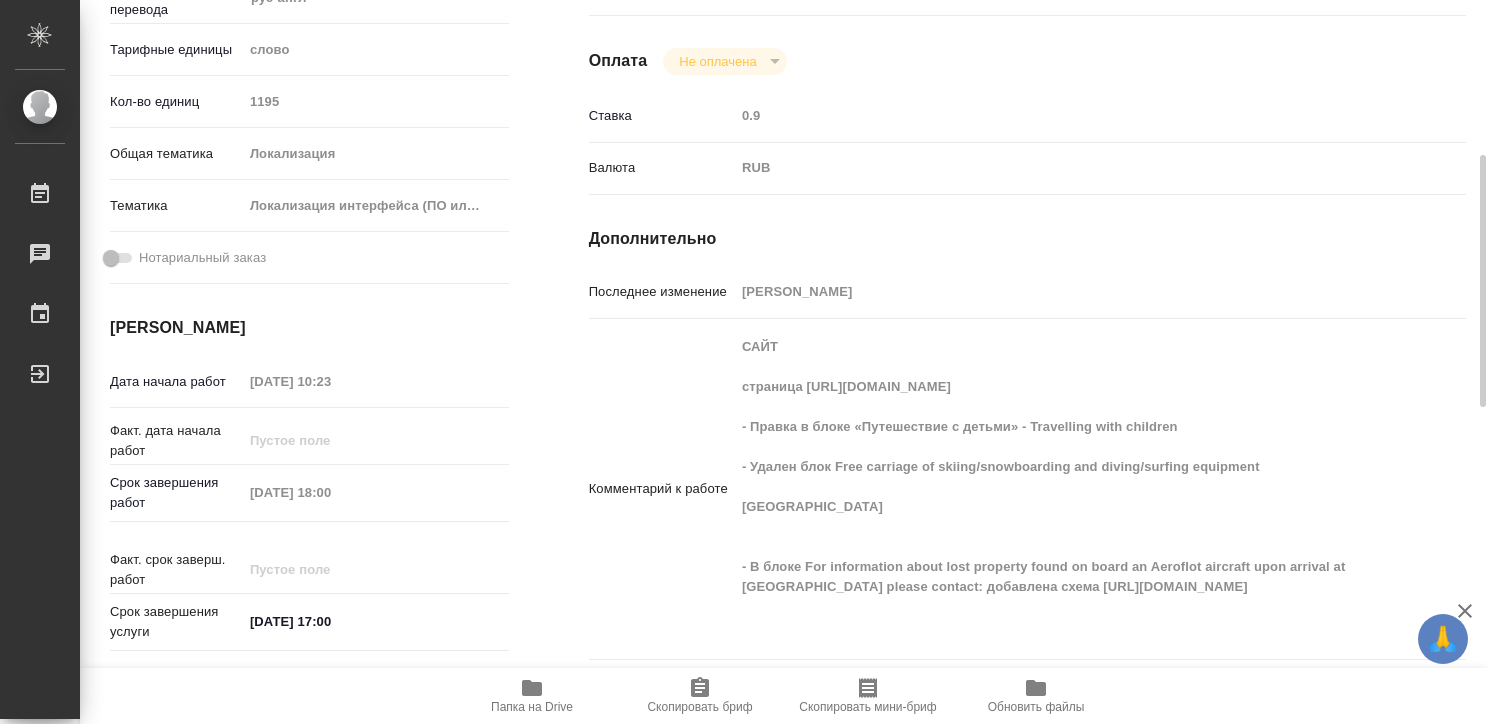 type on "x" 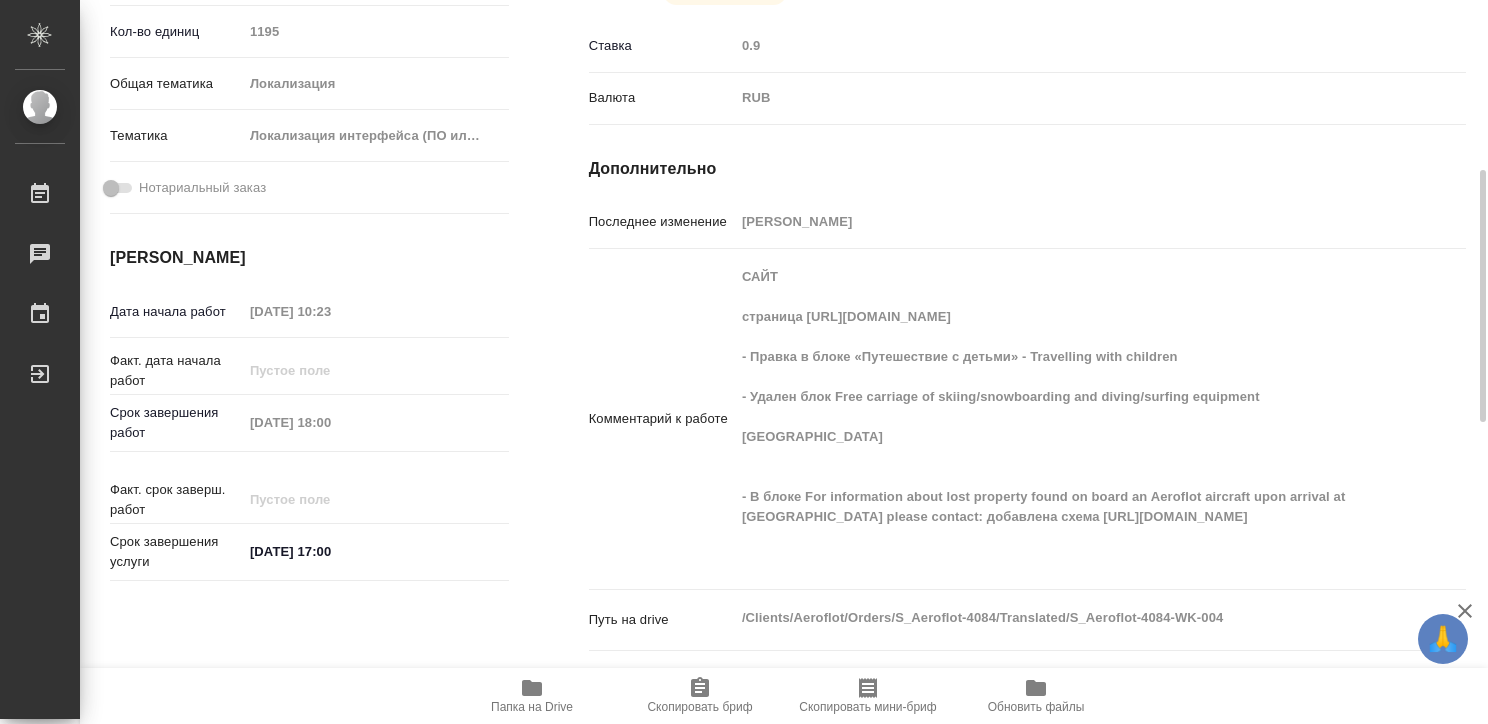 scroll, scrollTop: 500, scrollLeft: 0, axis: vertical 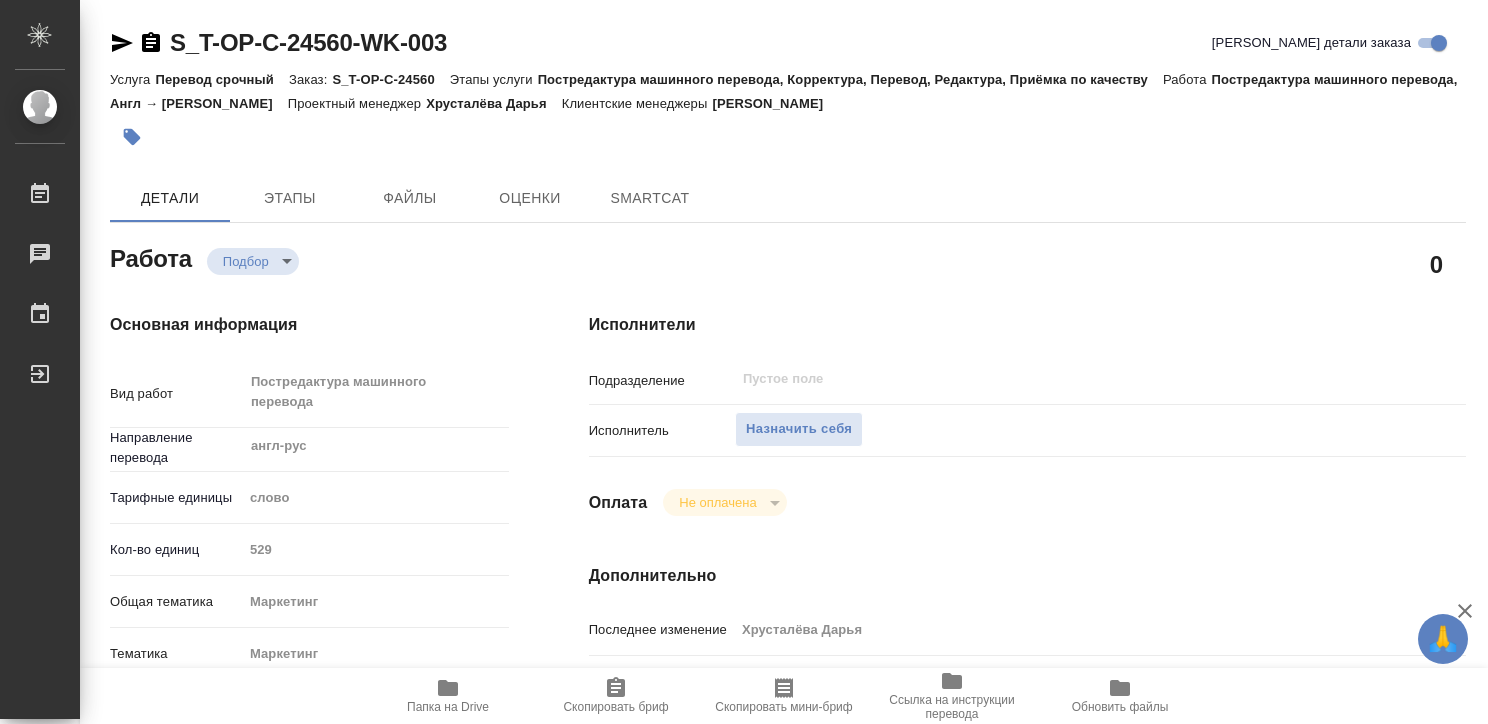 type on "x" 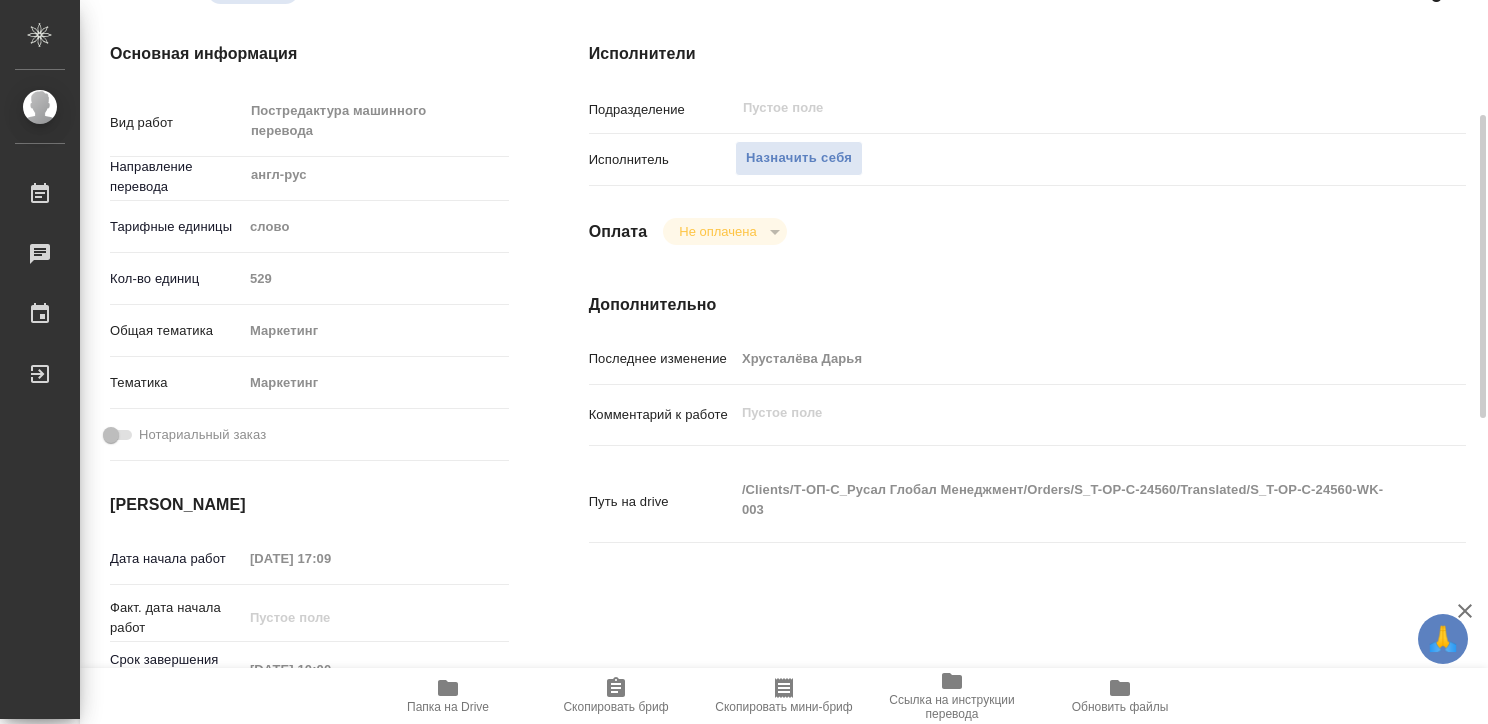 type on "x" 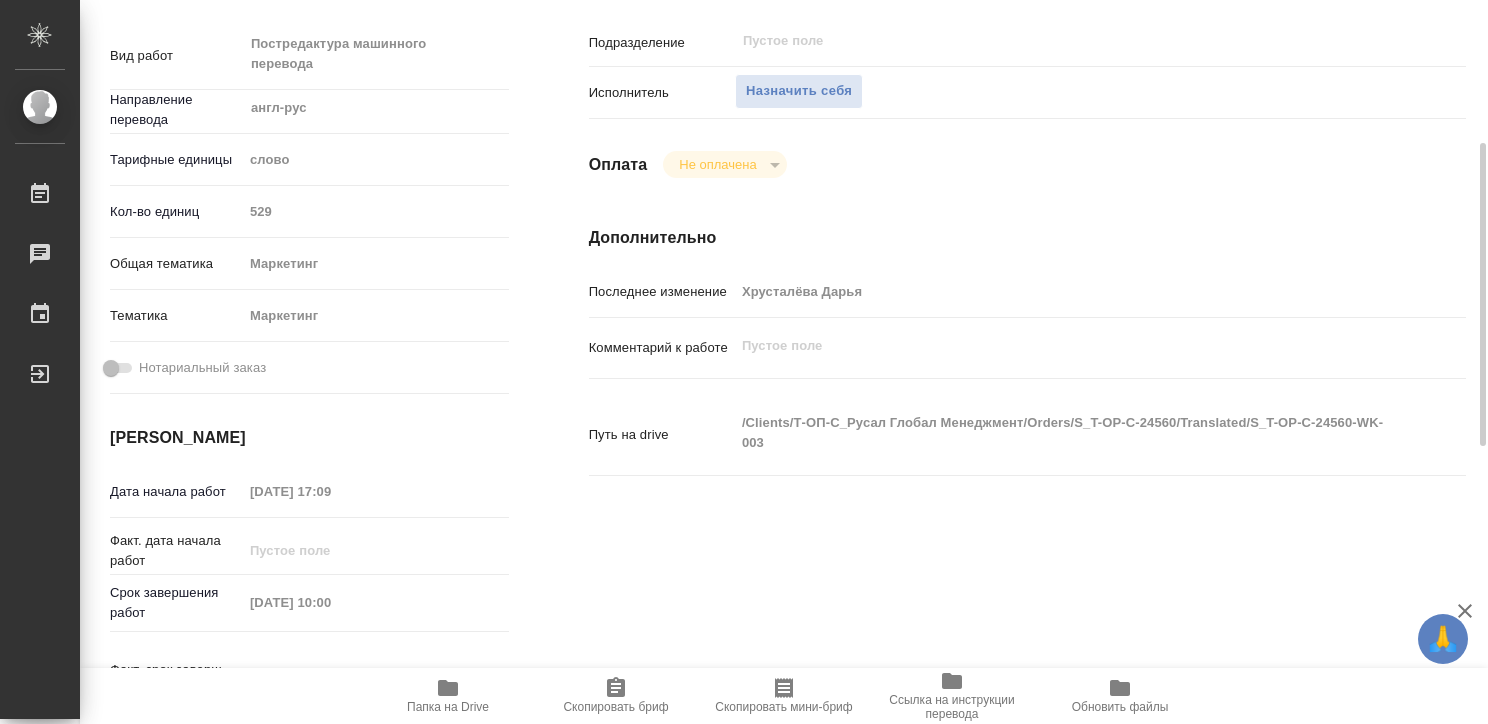 scroll, scrollTop: 340, scrollLeft: 0, axis: vertical 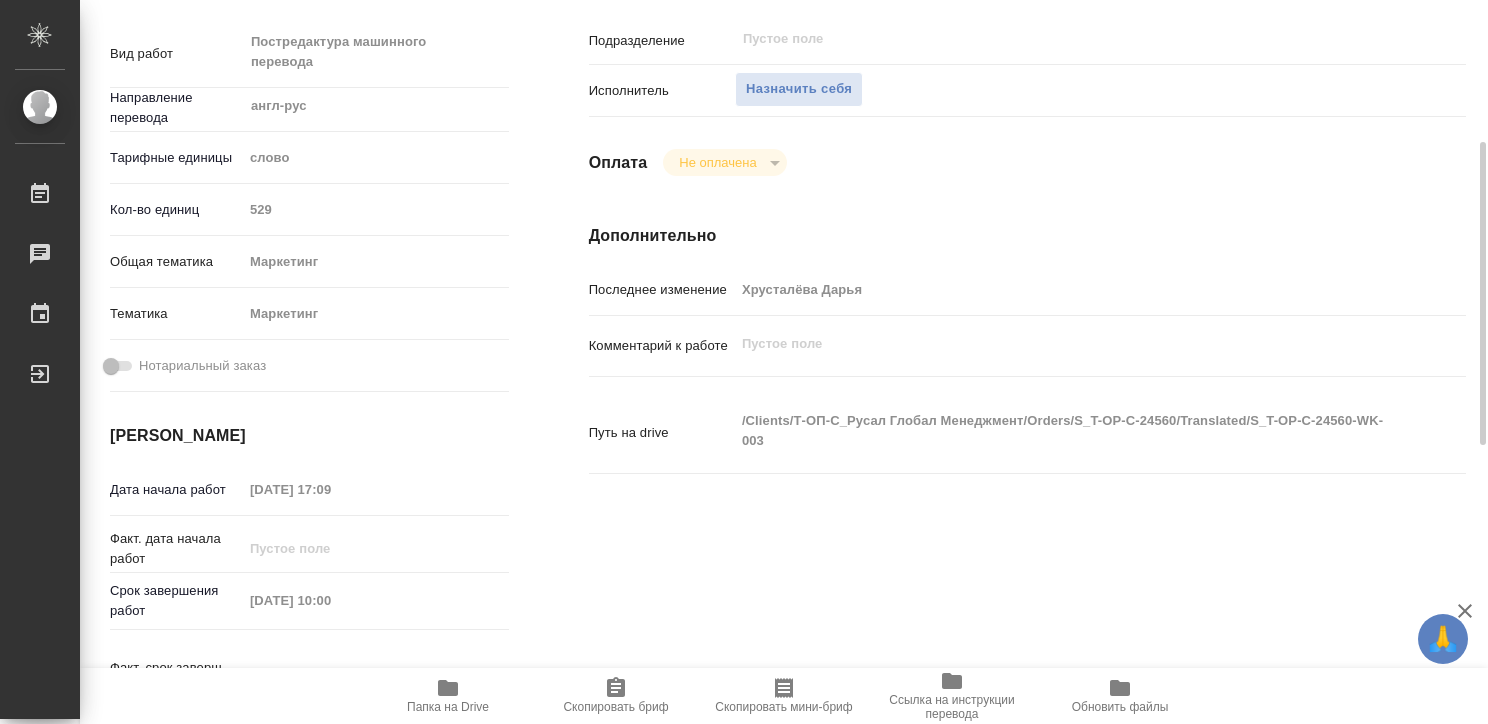 type on "x" 